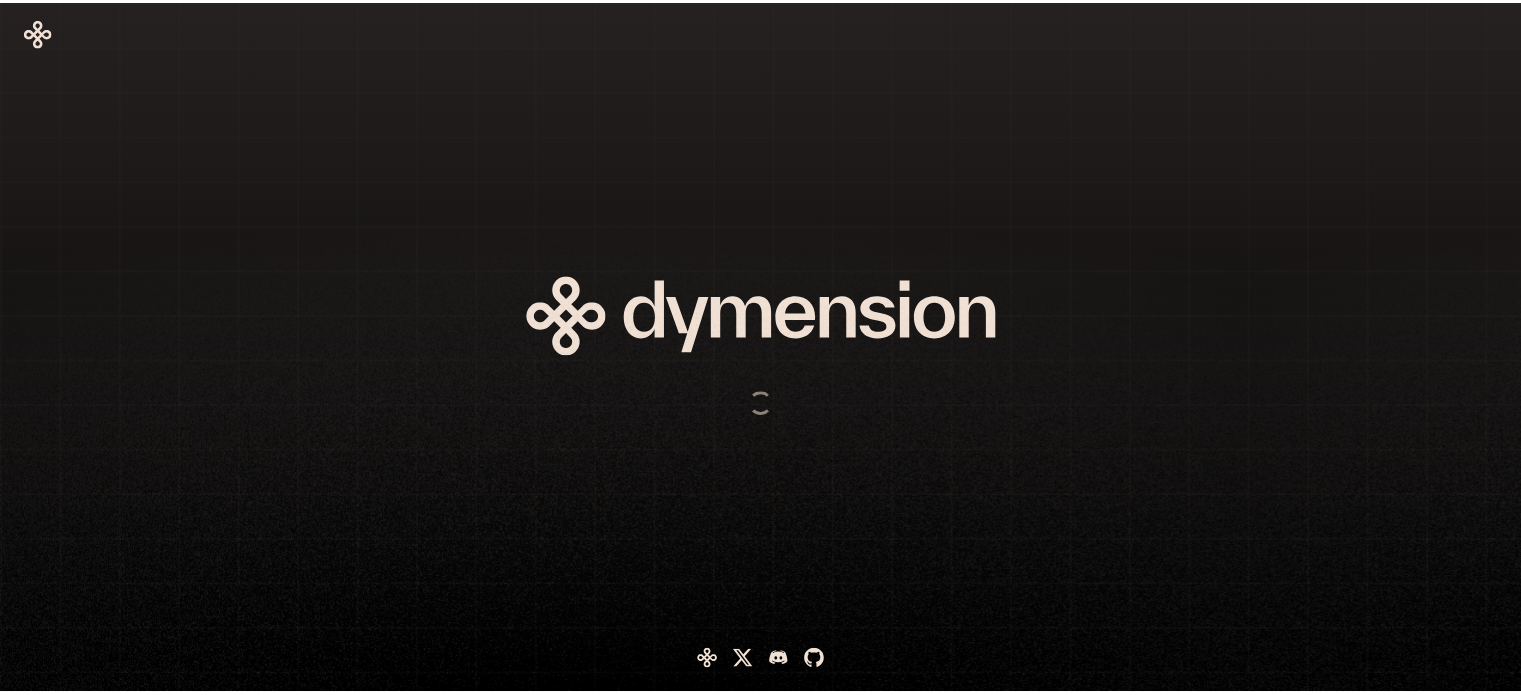 scroll, scrollTop: 0, scrollLeft: 0, axis: both 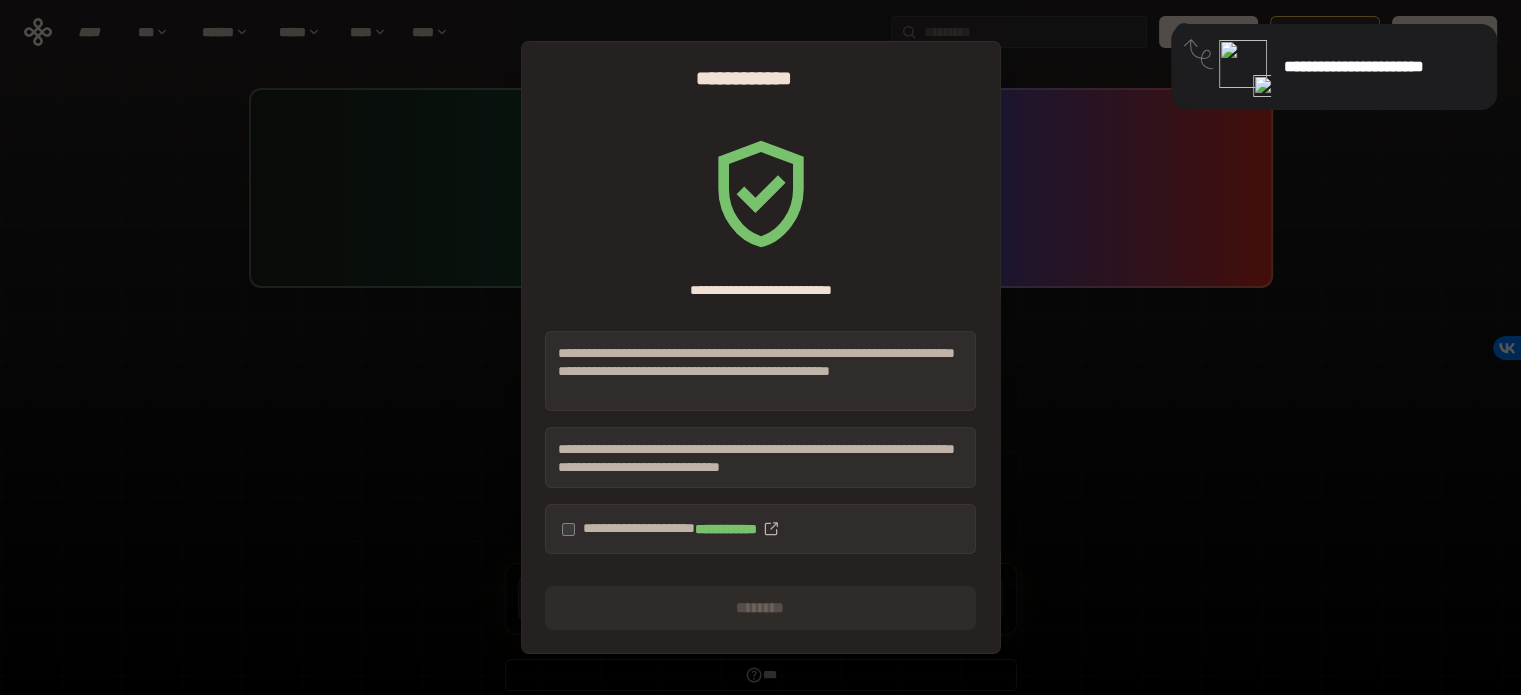 click on "**********" at bounding box center [760, 529] 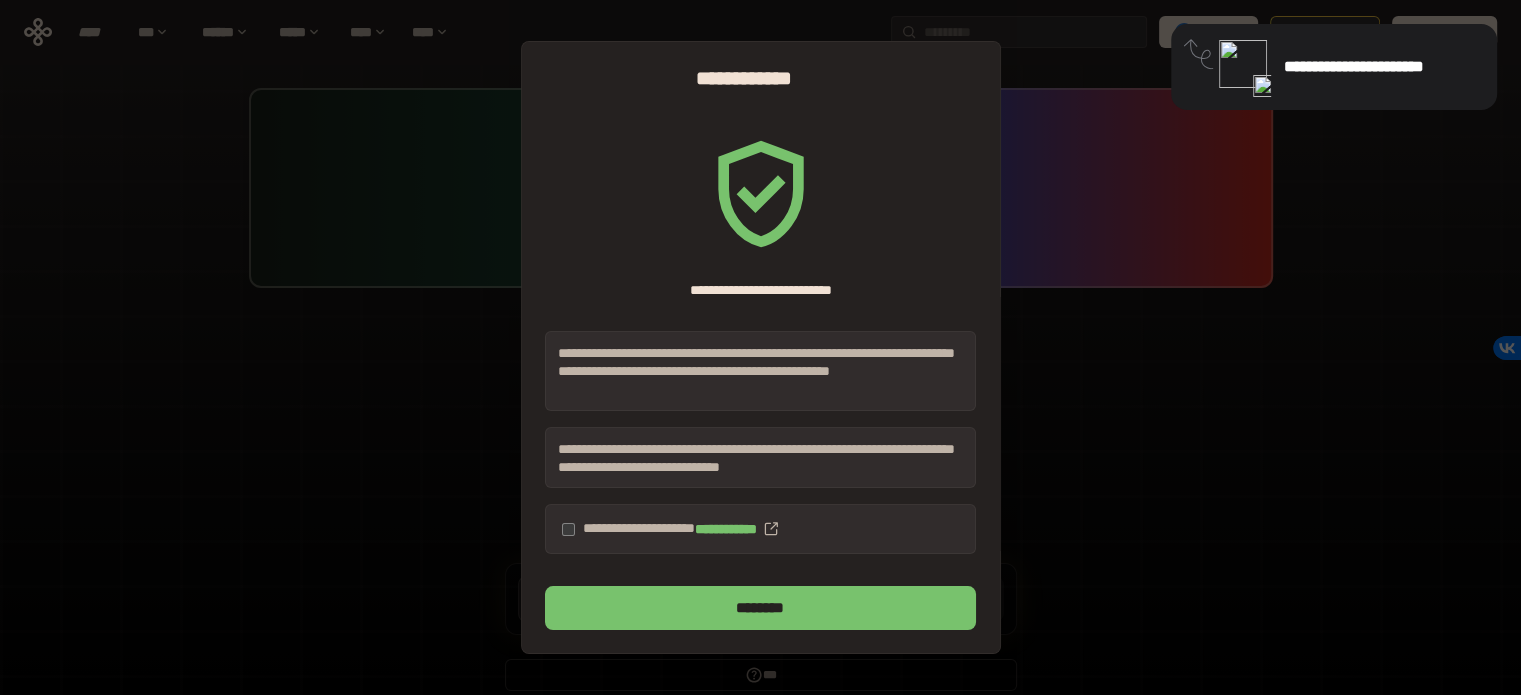 drag, startPoint x: 680, startPoint y: 596, endPoint x: 731, endPoint y: 618, distance: 55.542778 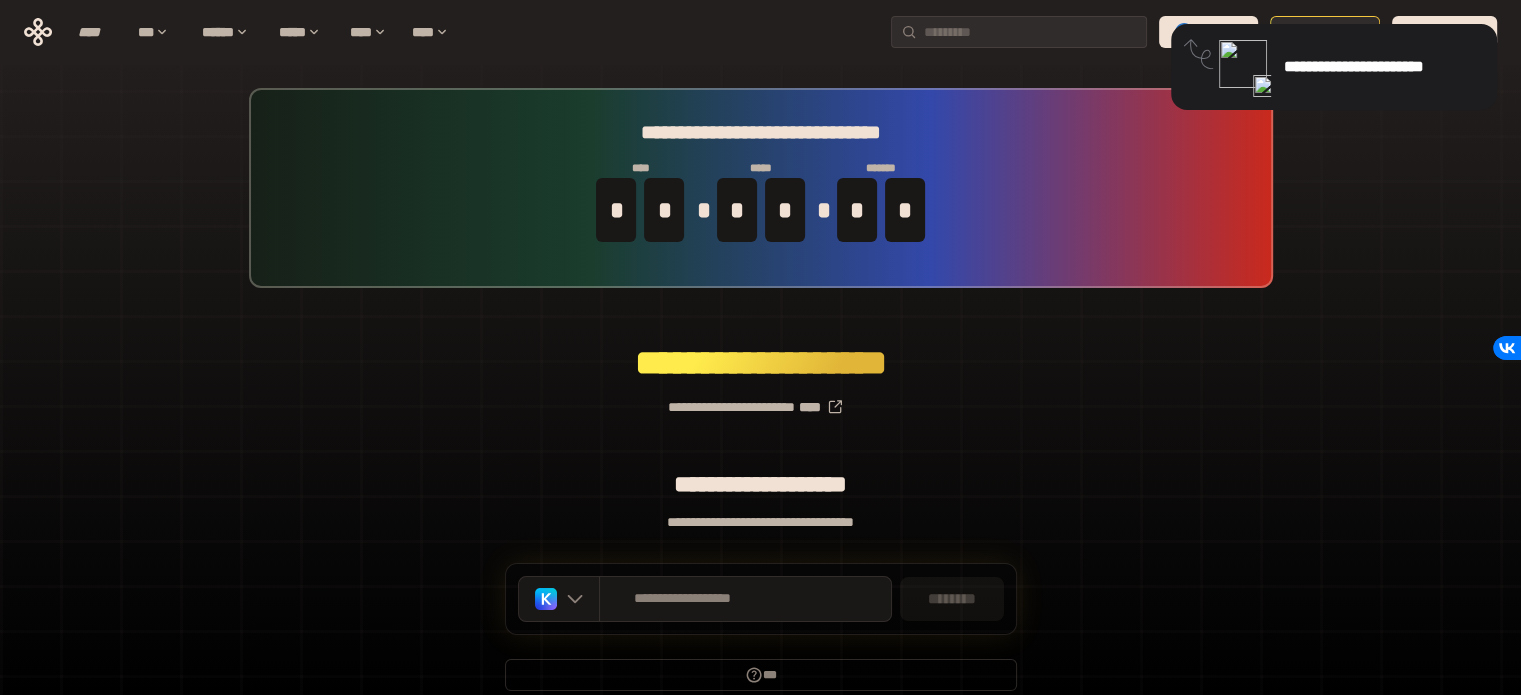 click on "**********" at bounding box center (760, 399) 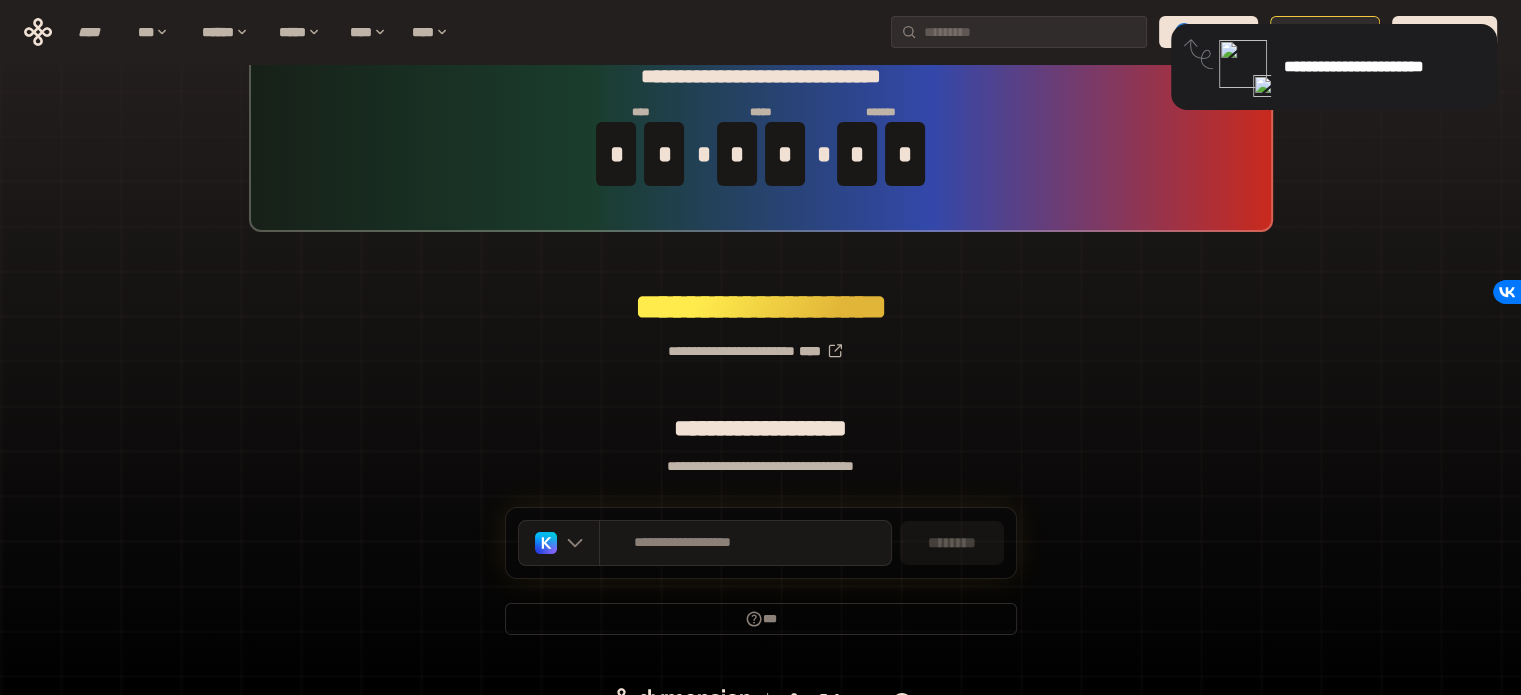 scroll, scrollTop: 87, scrollLeft: 0, axis: vertical 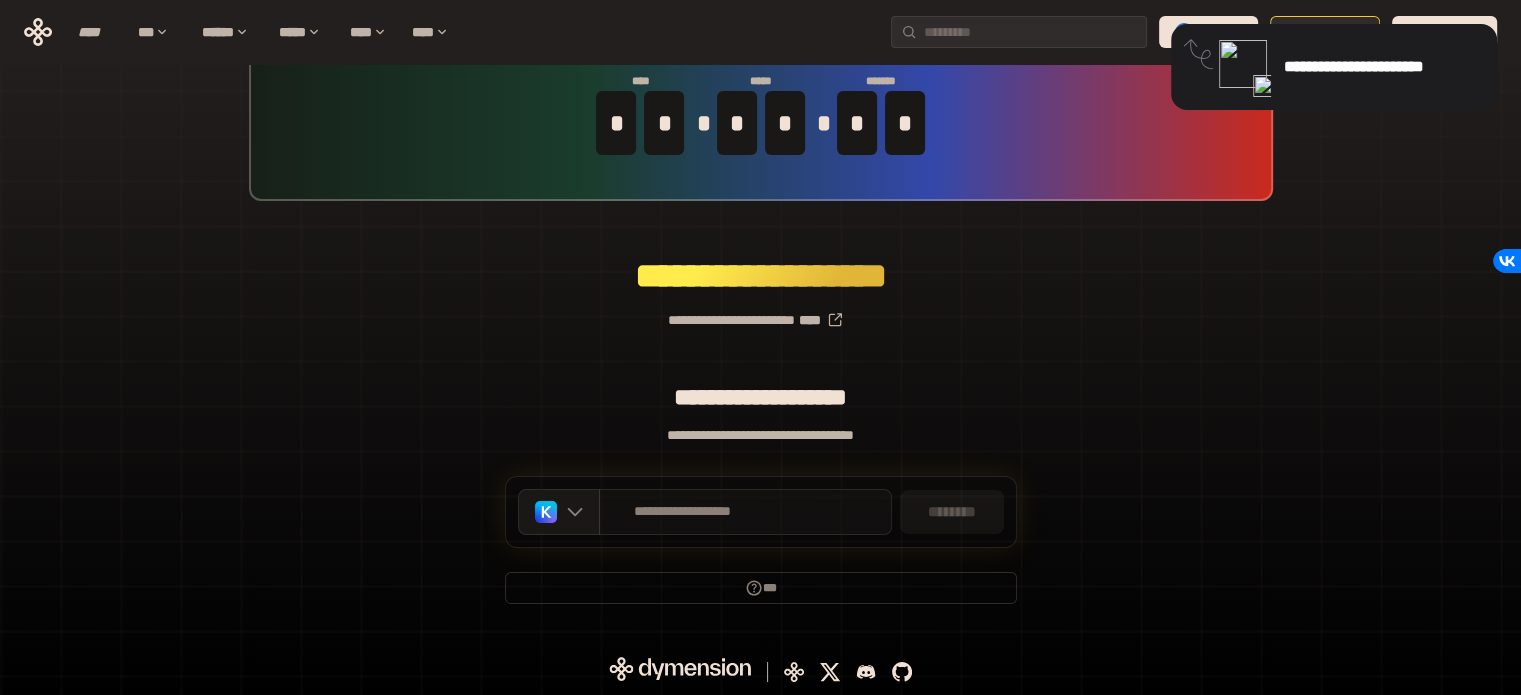click on "**********" at bounding box center (745, 512) 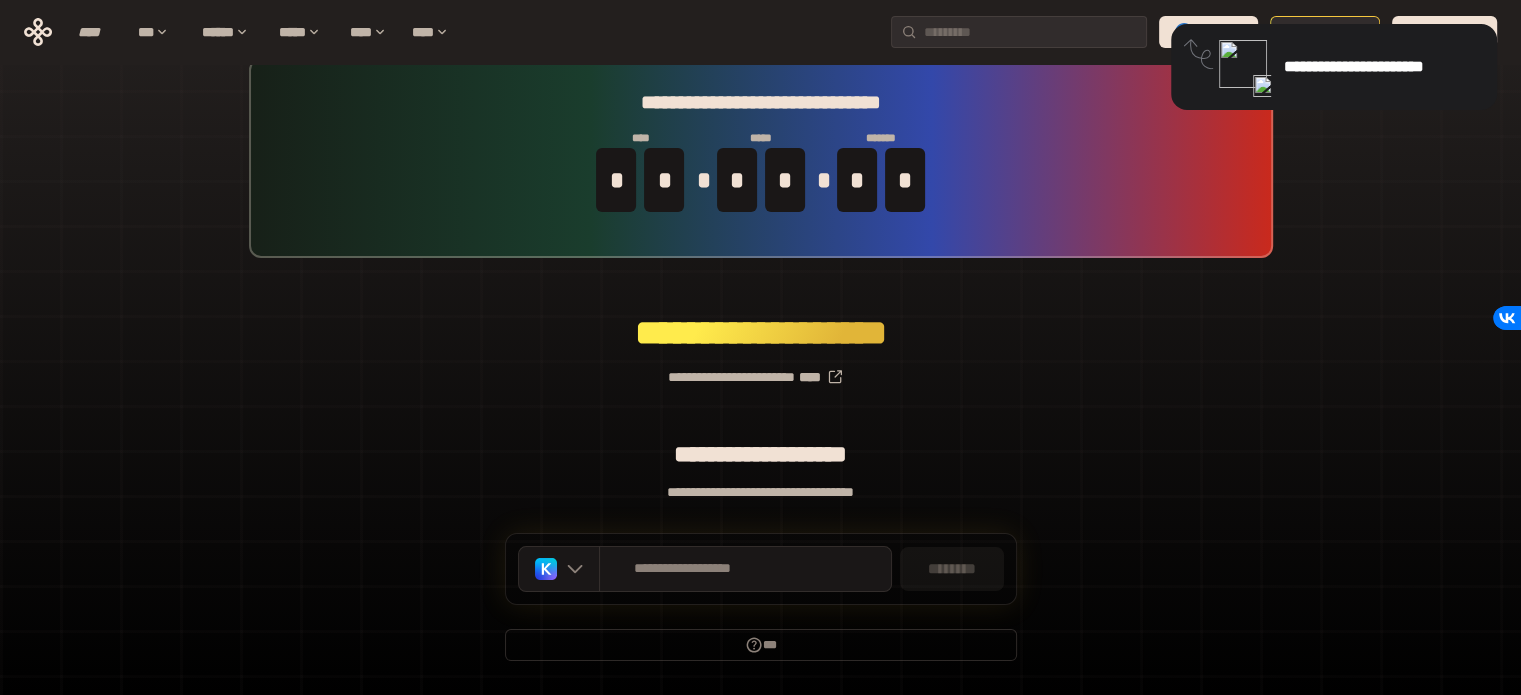 scroll, scrollTop: 0, scrollLeft: 0, axis: both 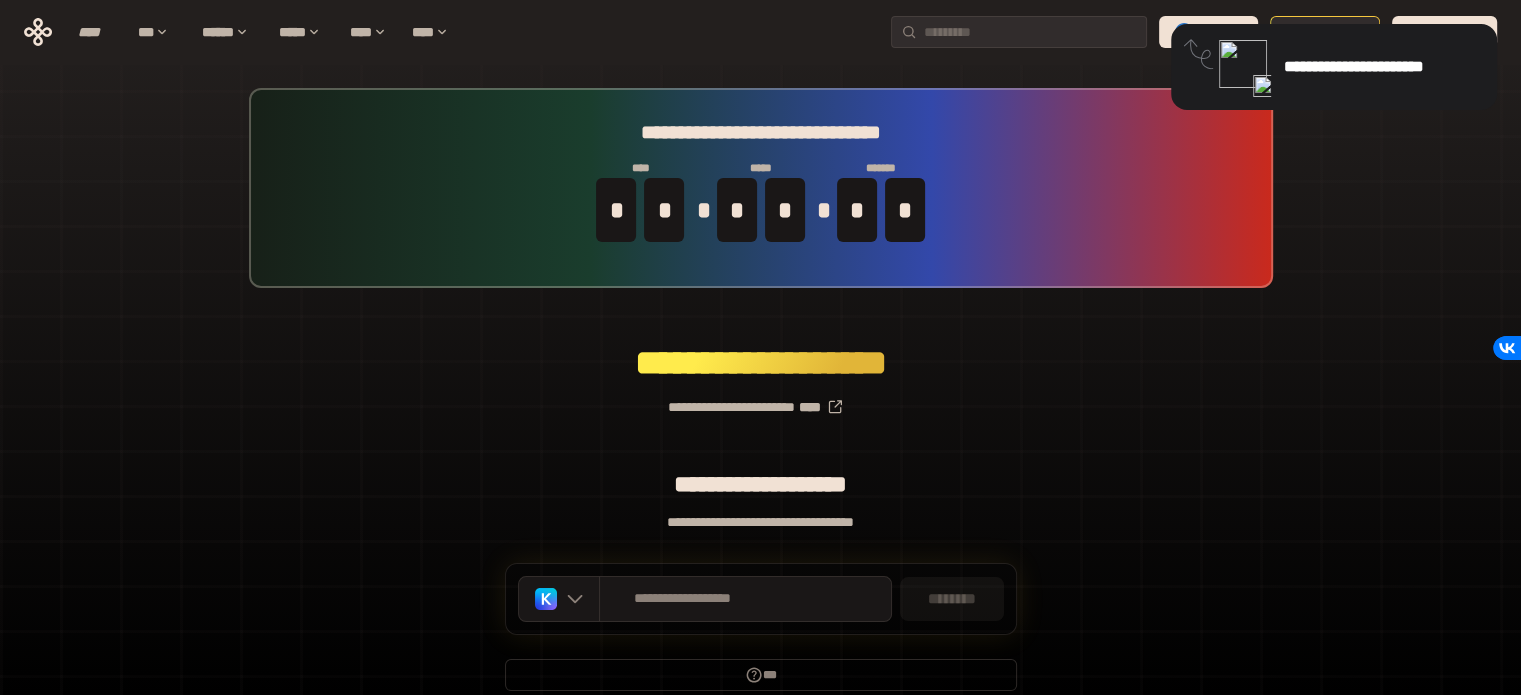 click at bounding box center (1243, 64) 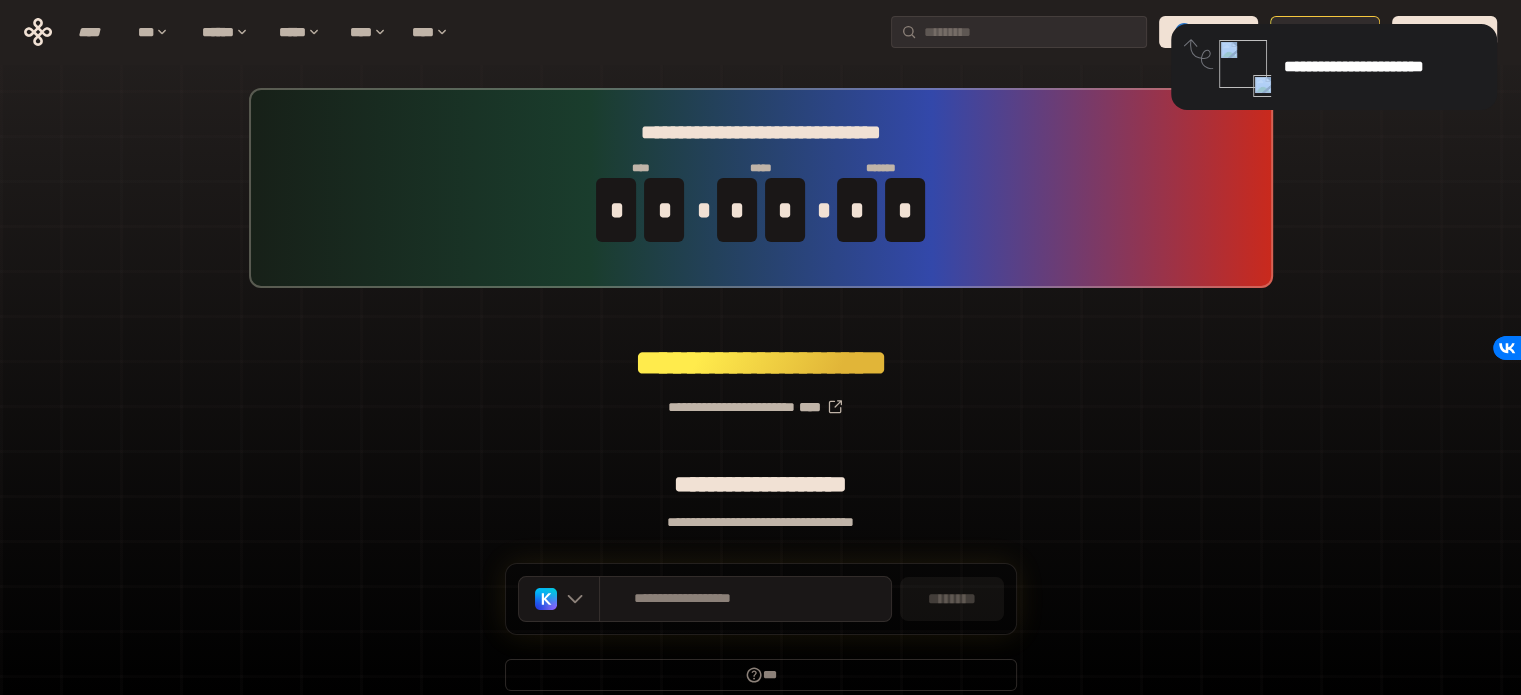 drag, startPoint x: 1288, startPoint y: 67, endPoint x: 1212, endPoint y: 102, distance: 83.67198 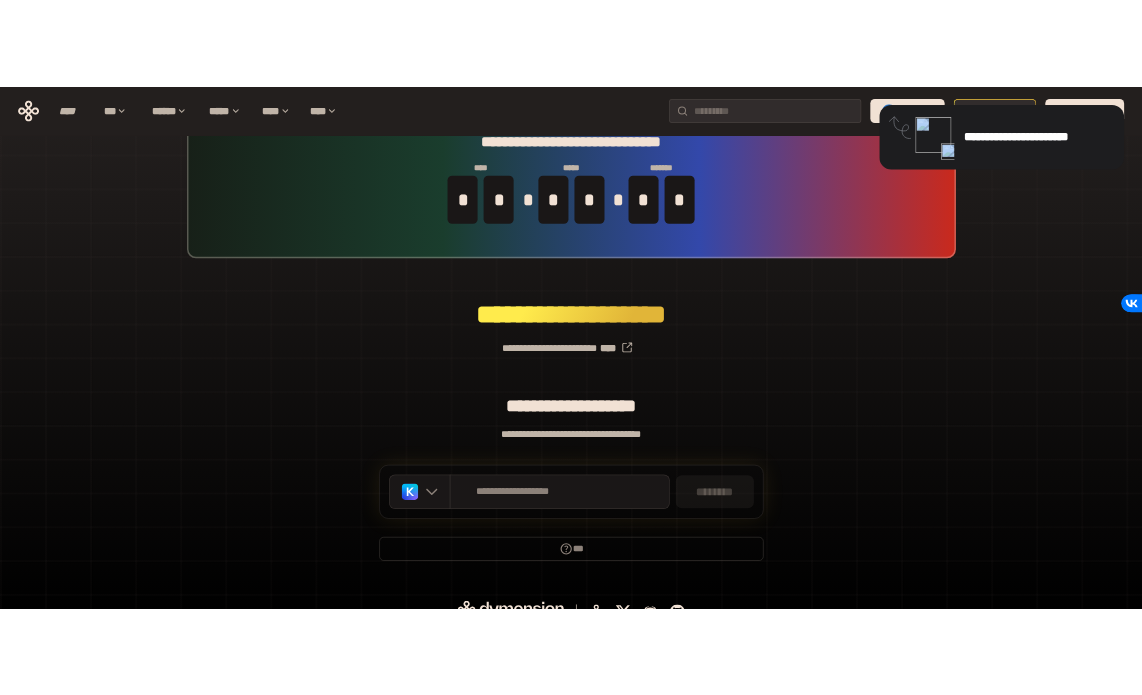 scroll, scrollTop: 87, scrollLeft: 0, axis: vertical 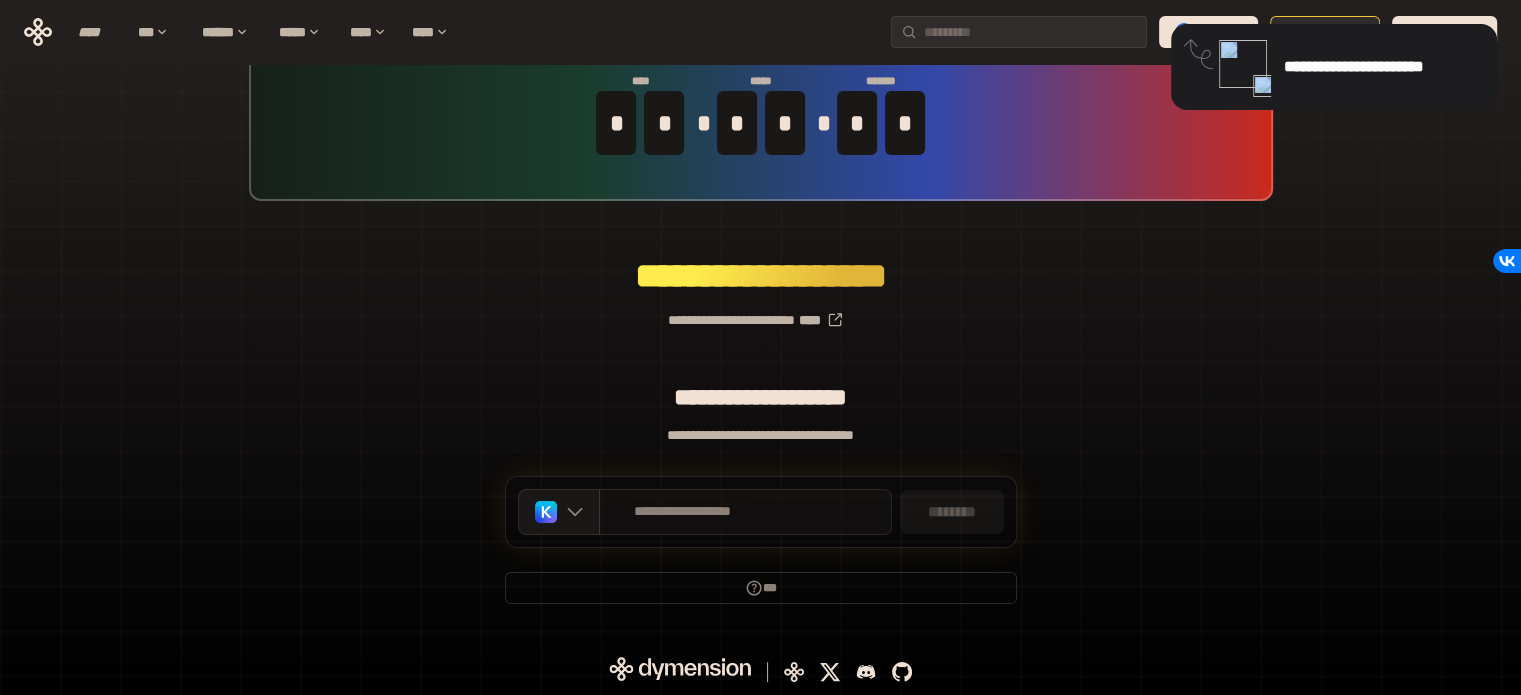 click on "**********" at bounding box center (745, 512) 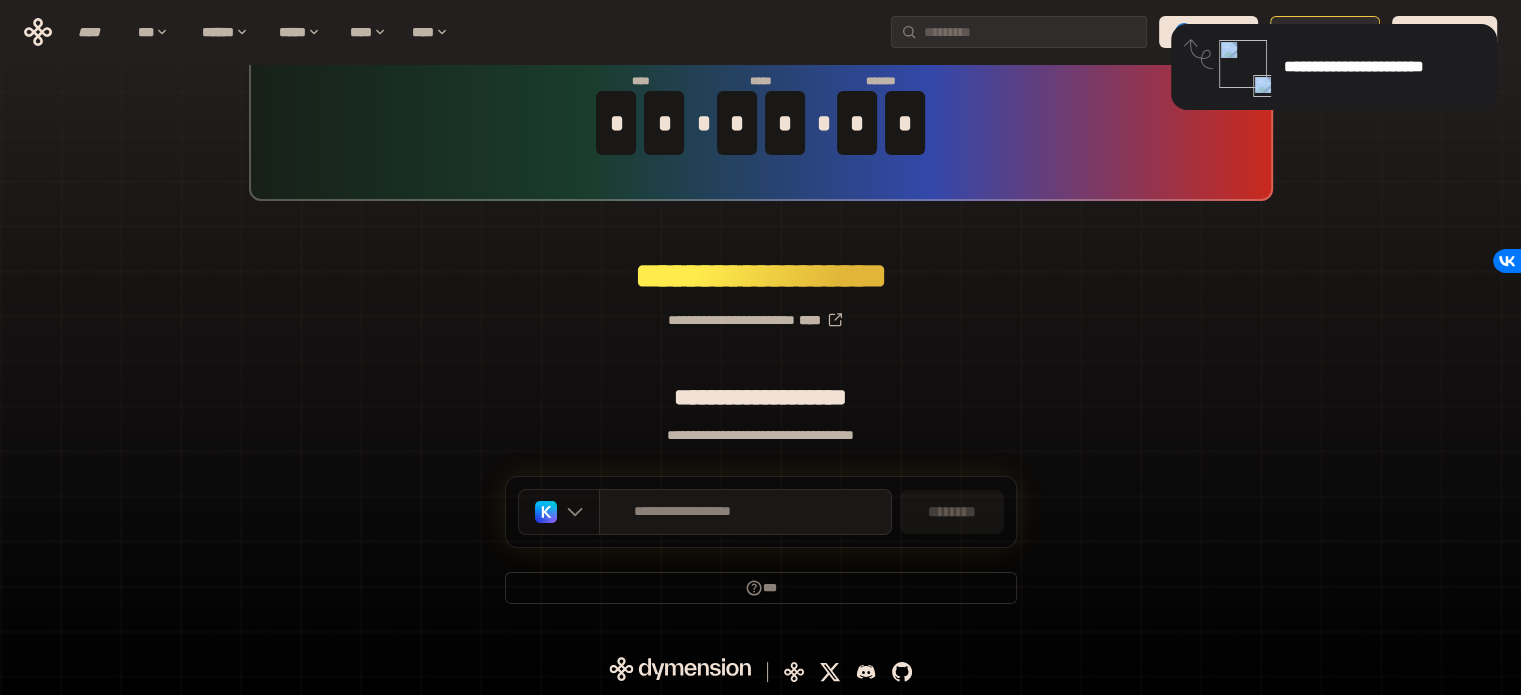 click 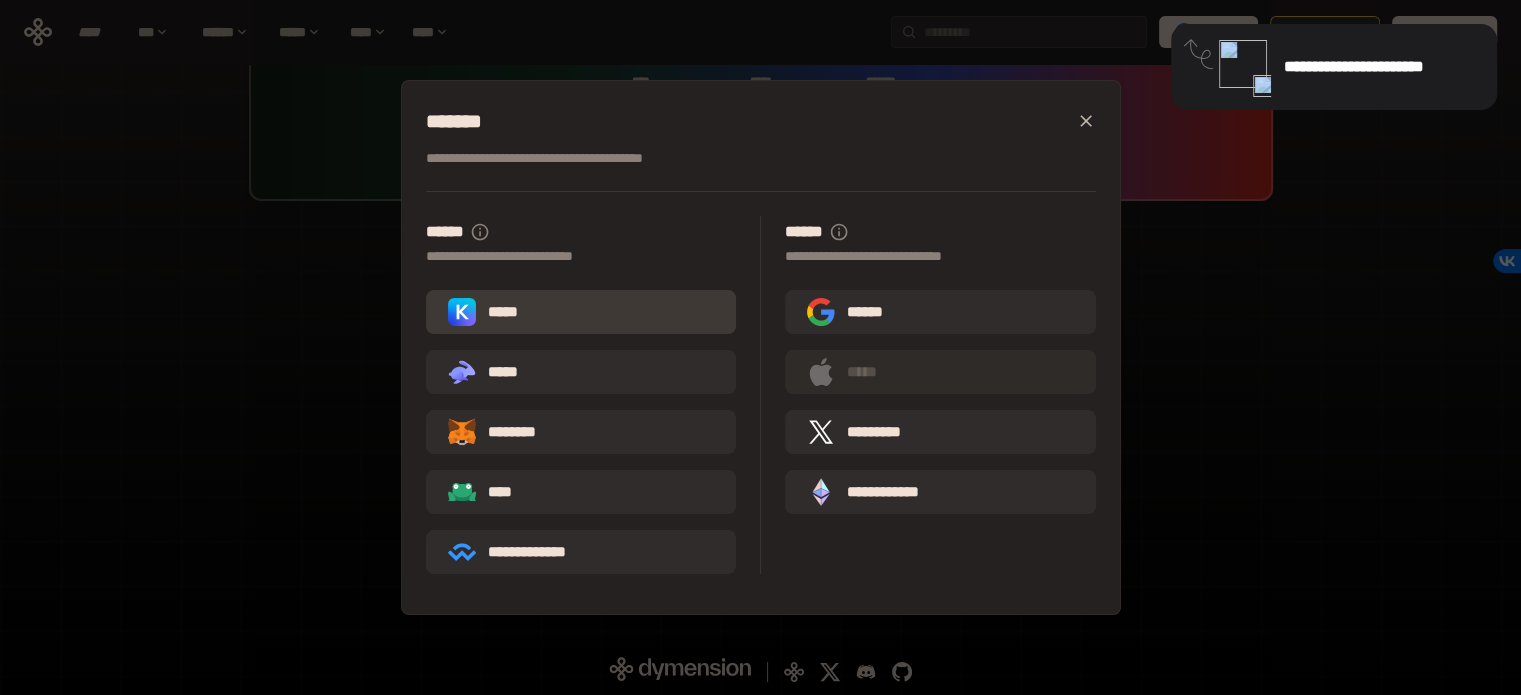 click on "*****" at bounding box center (581, 312) 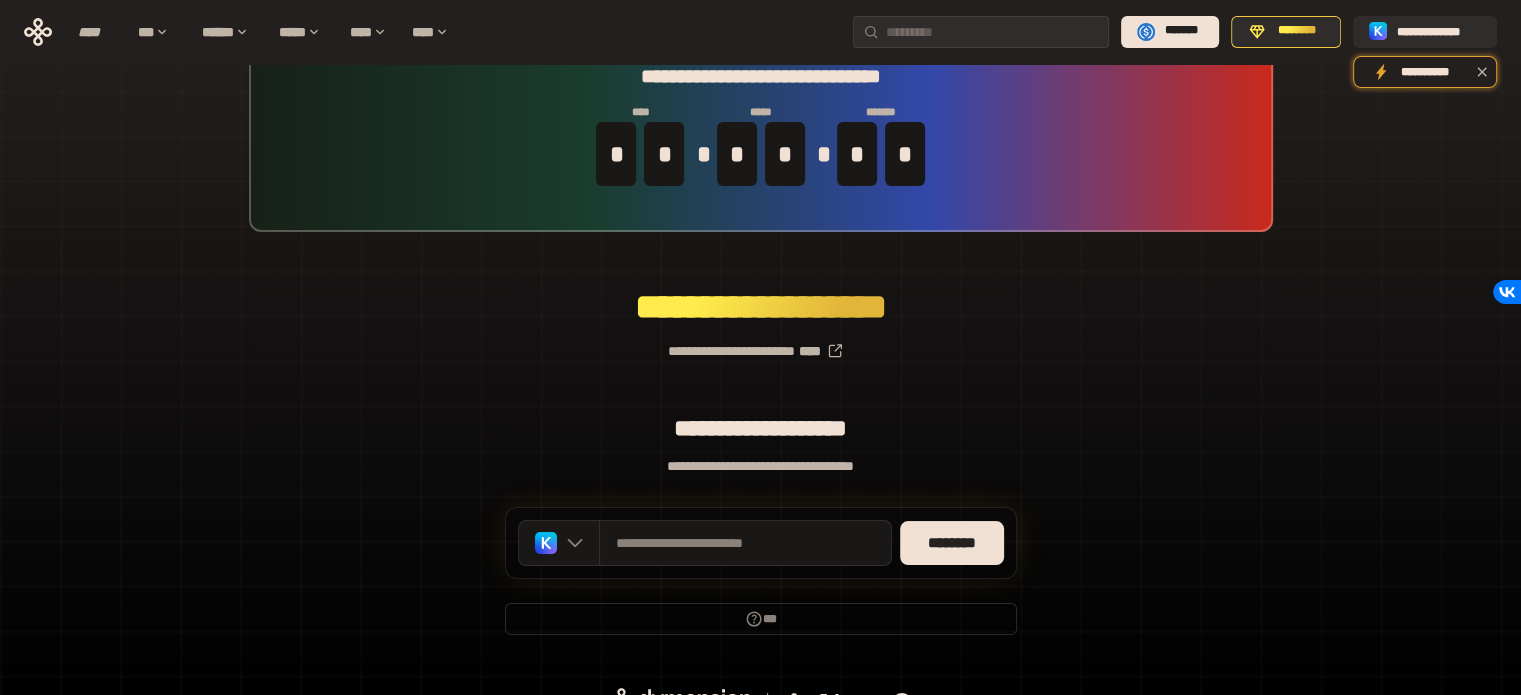 scroll, scrollTop: 87, scrollLeft: 0, axis: vertical 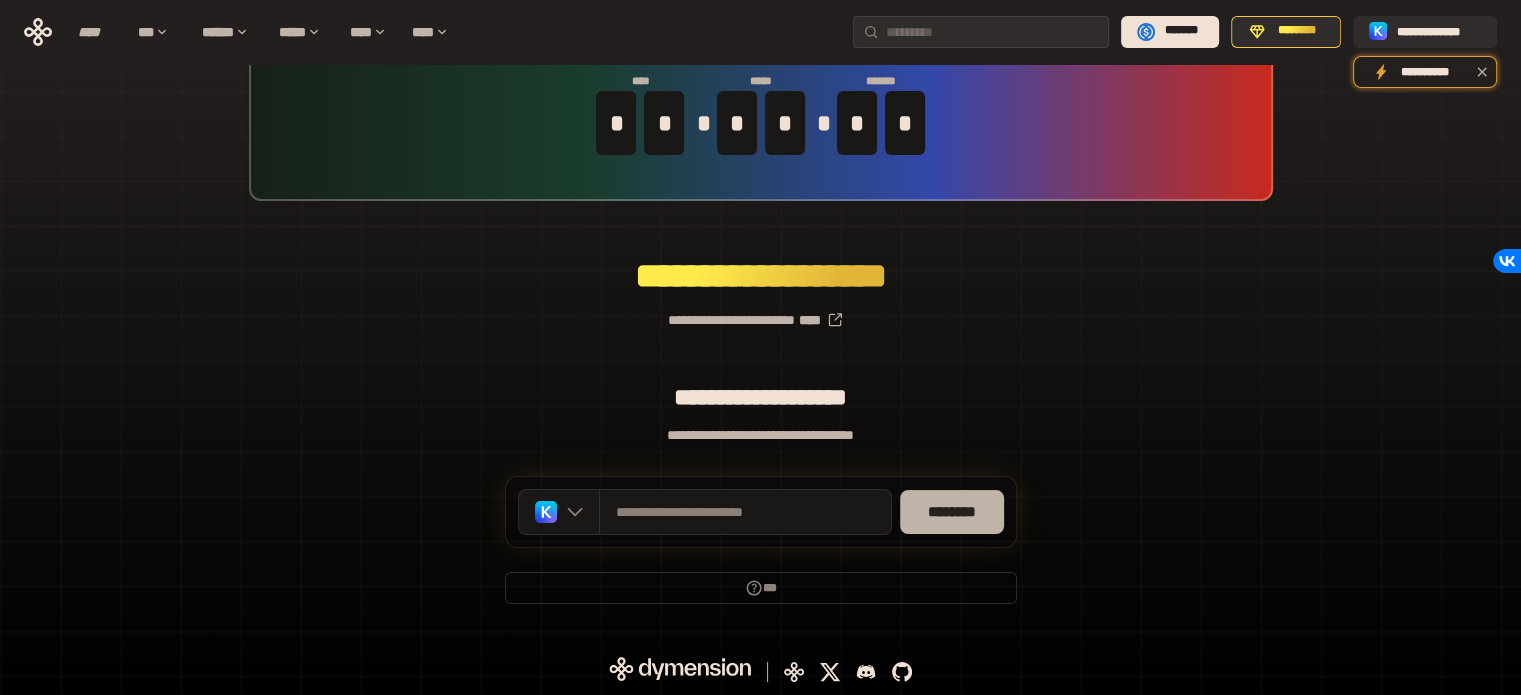 click on "********" at bounding box center [952, 512] 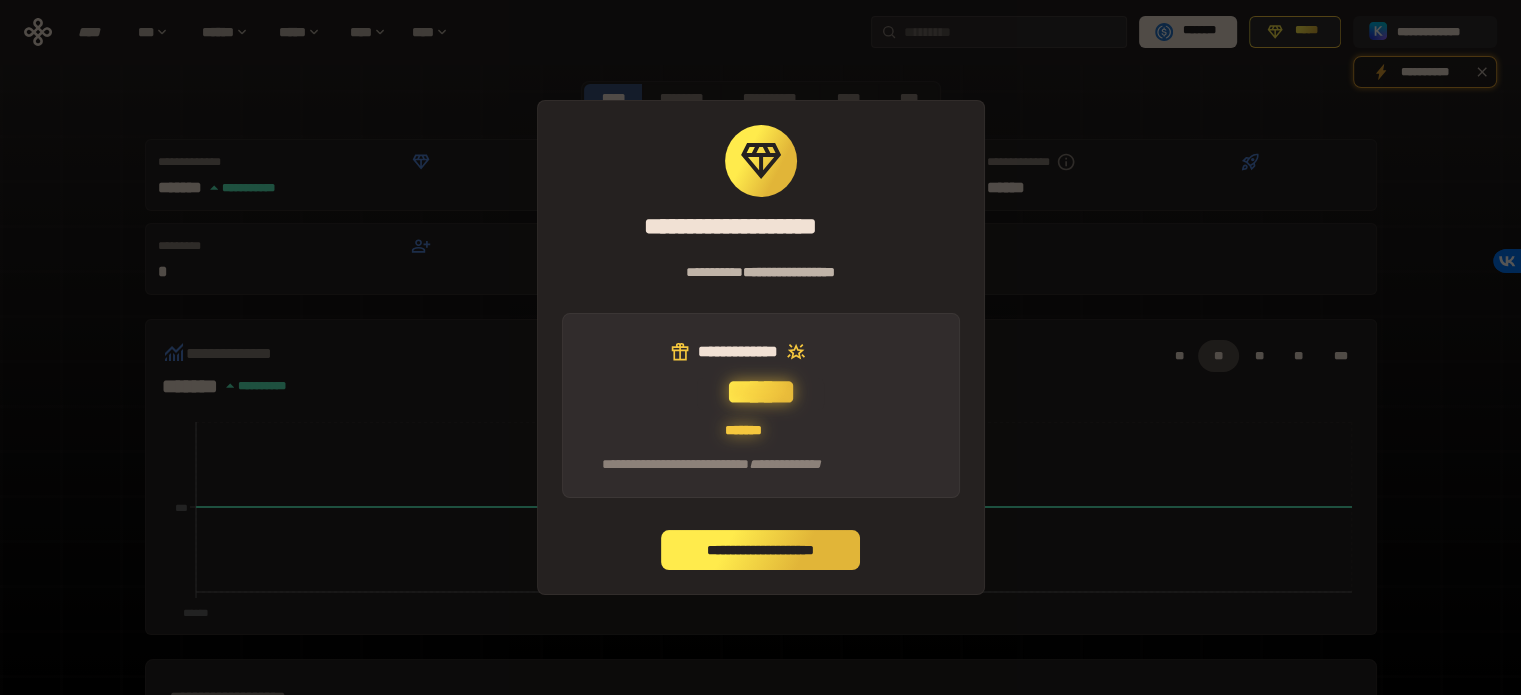 click on "**********" at bounding box center [761, 550] 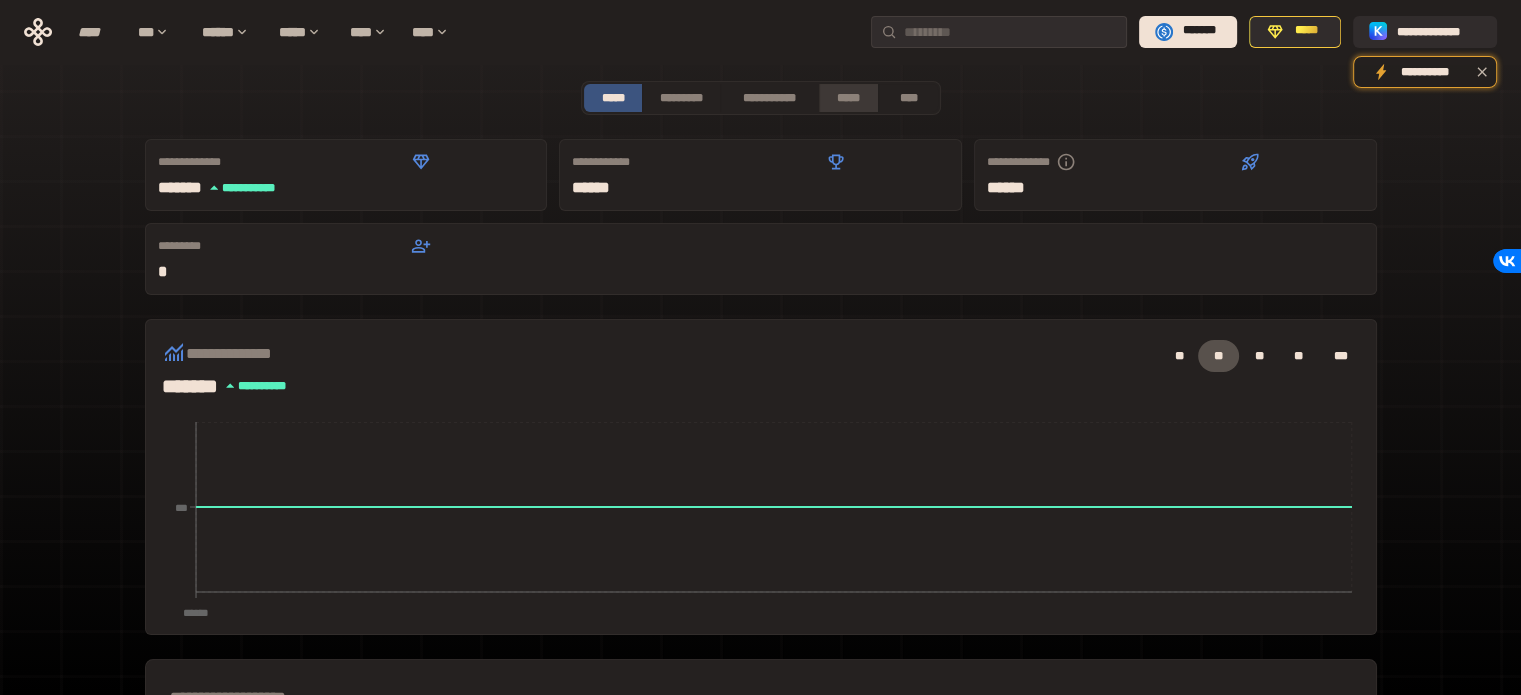 click on "*****" at bounding box center [849, 98] 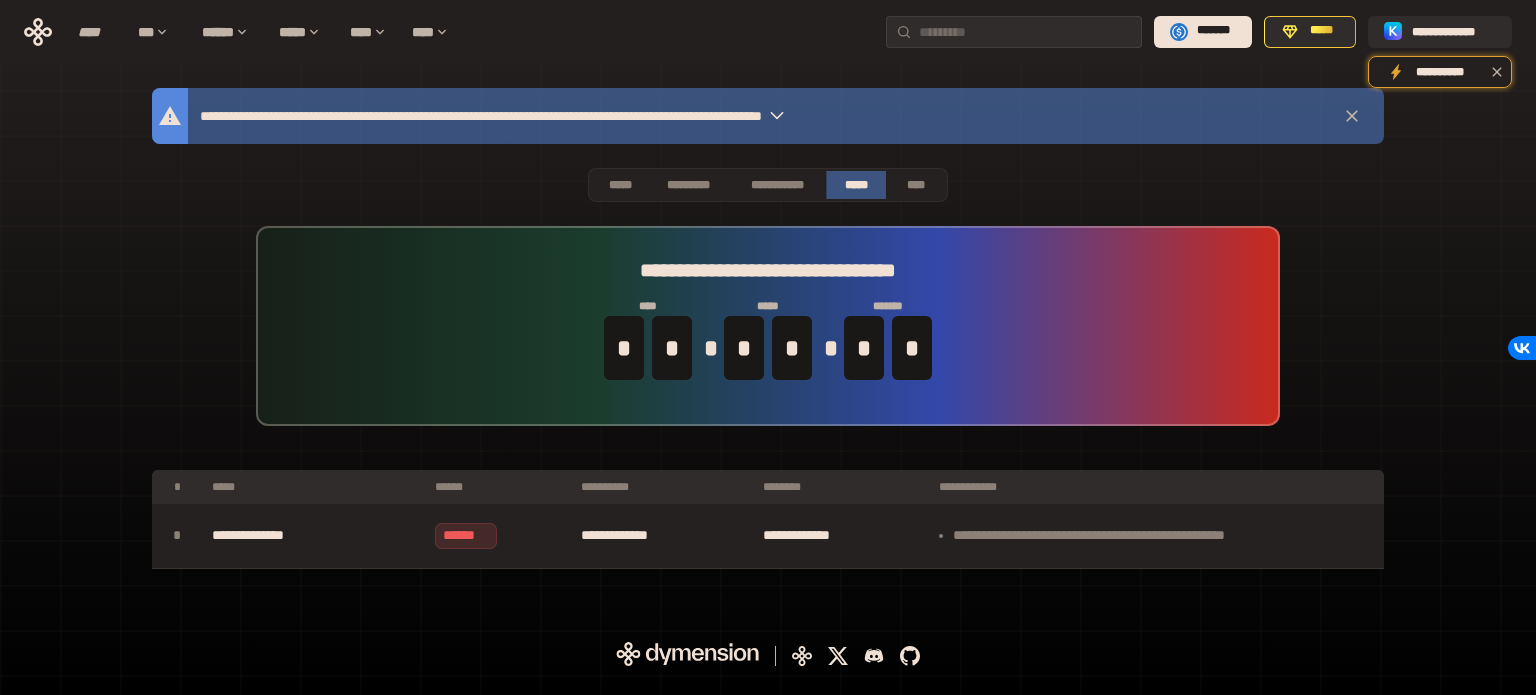 drag, startPoint x: 938, startPoint y: 264, endPoint x: 566, endPoint y: 262, distance: 372.00537 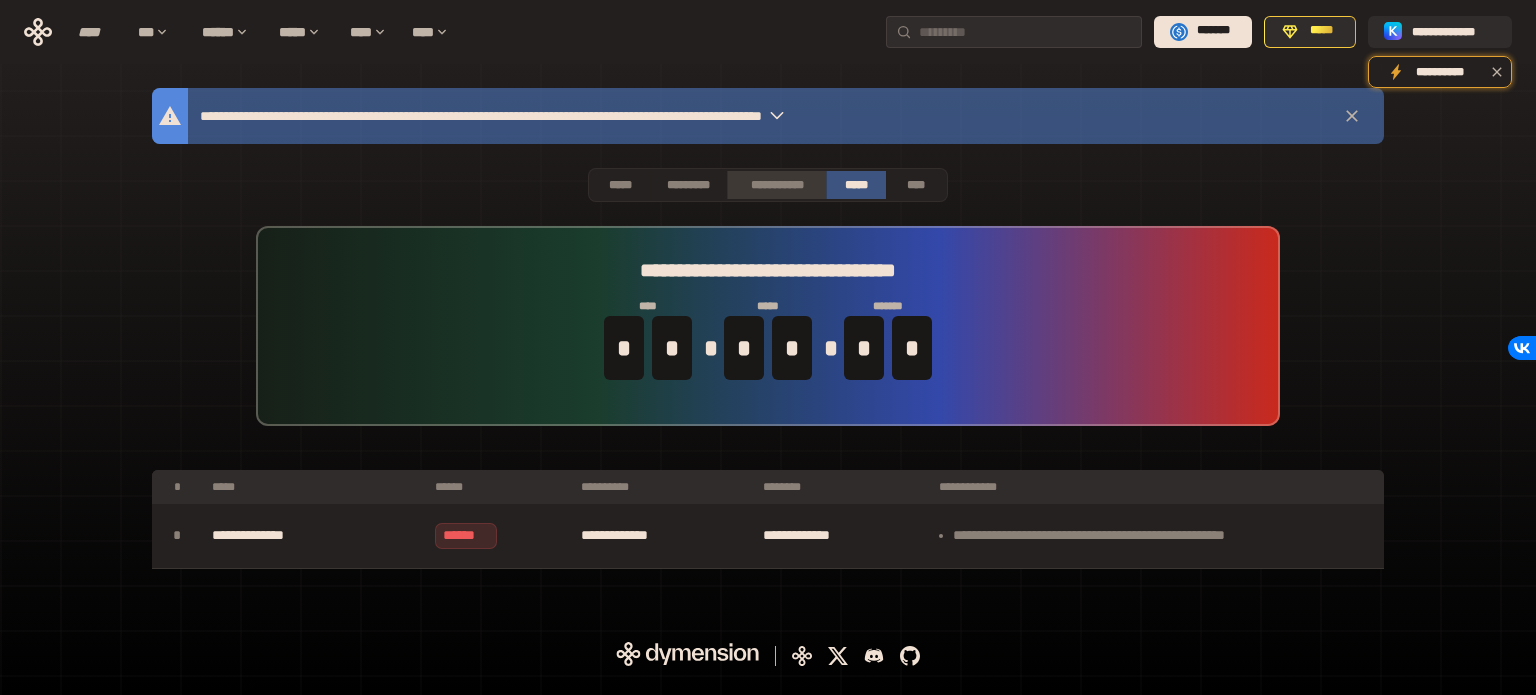 click on "**********" at bounding box center [776, 185] 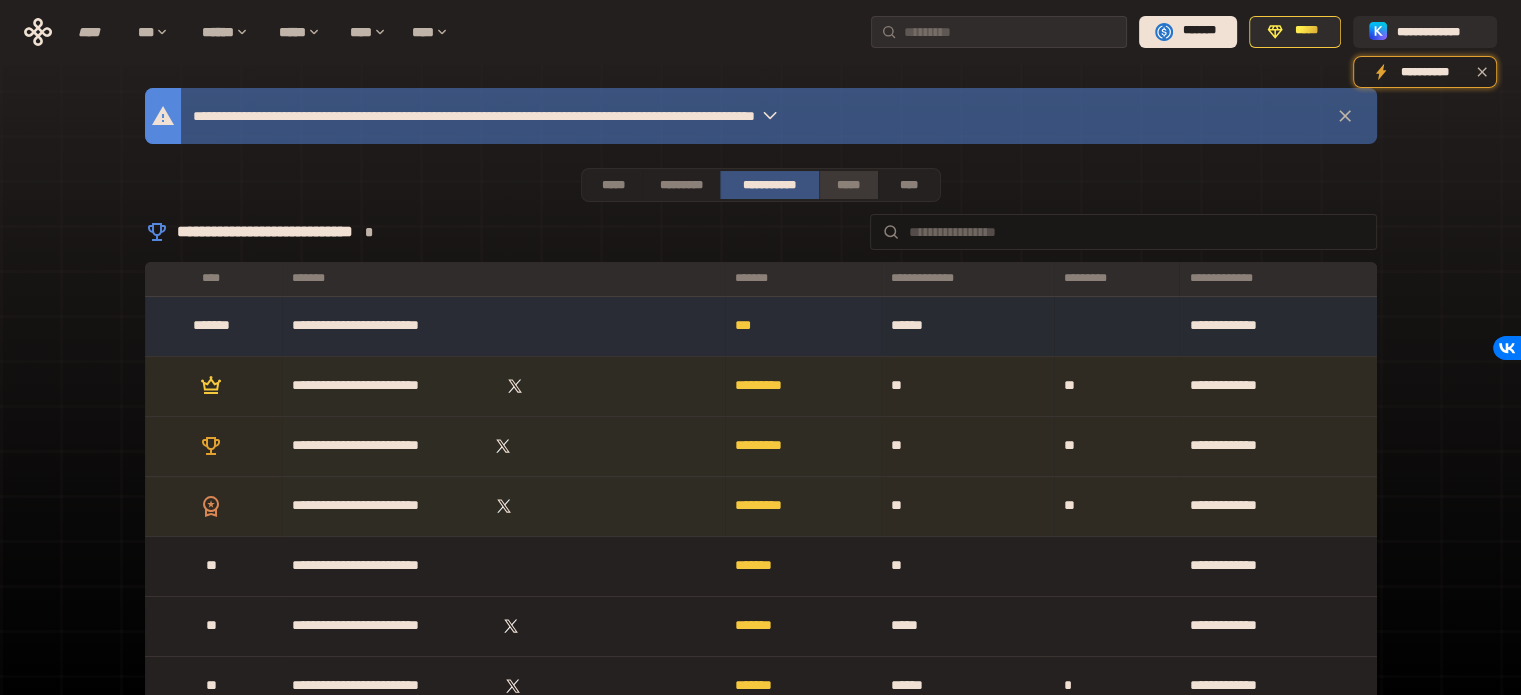 click on "*****" at bounding box center [849, 185] 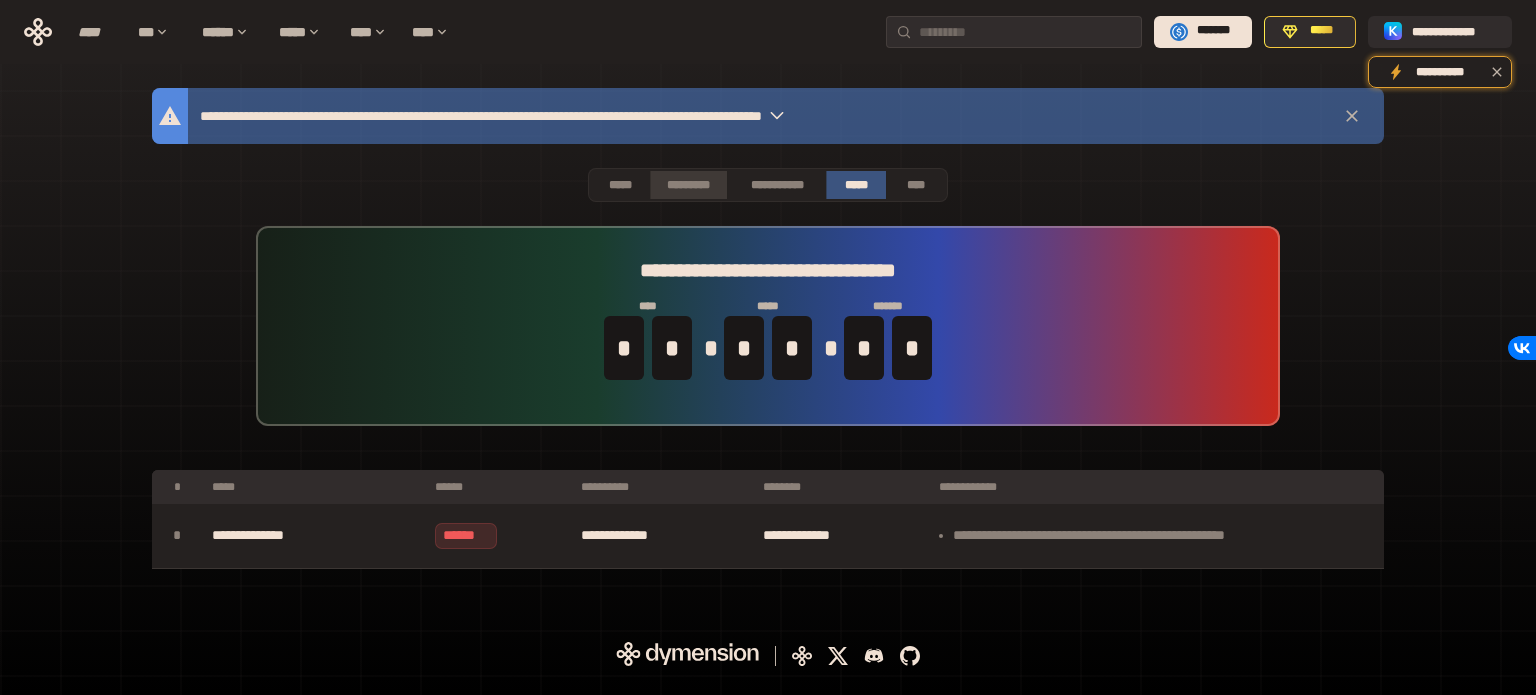click on "*********" at bounding box center (688, 185) 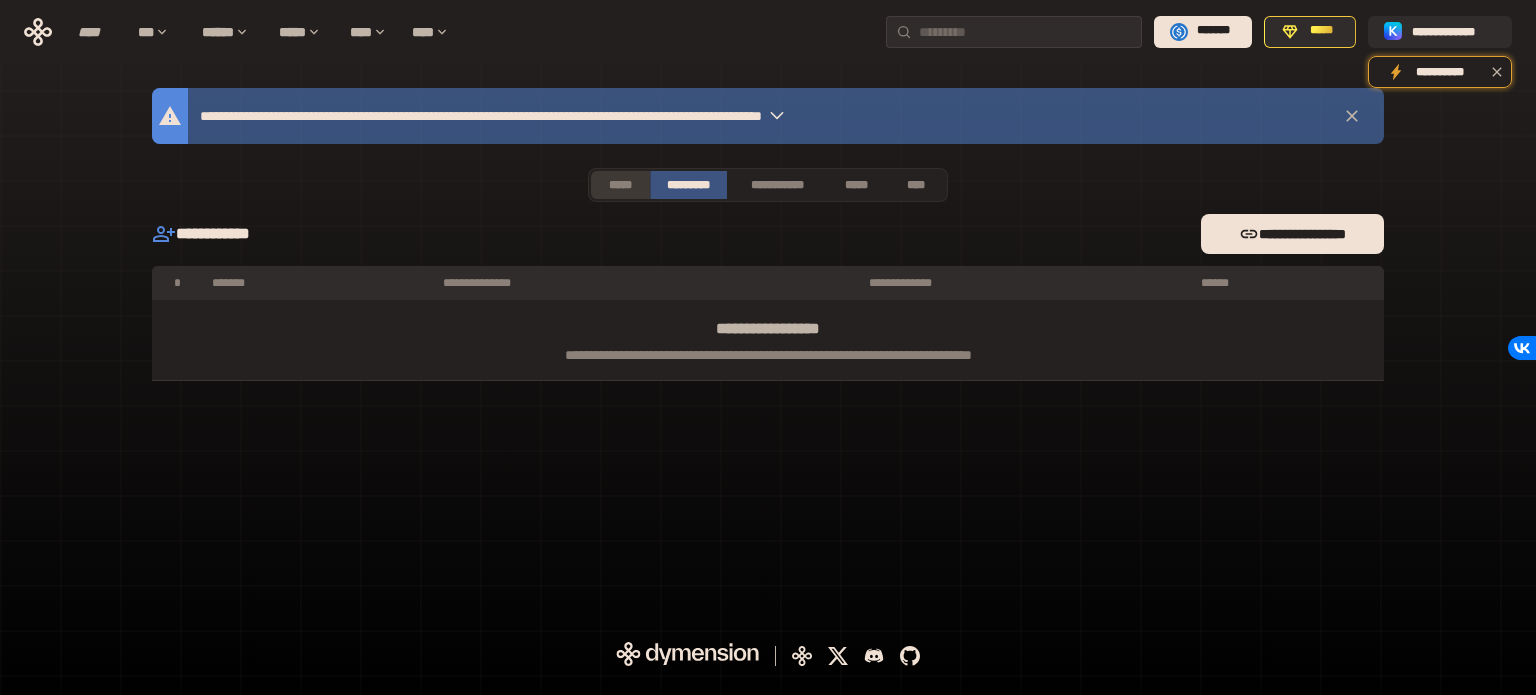 click on "*****" at bounding box center (620, 185) 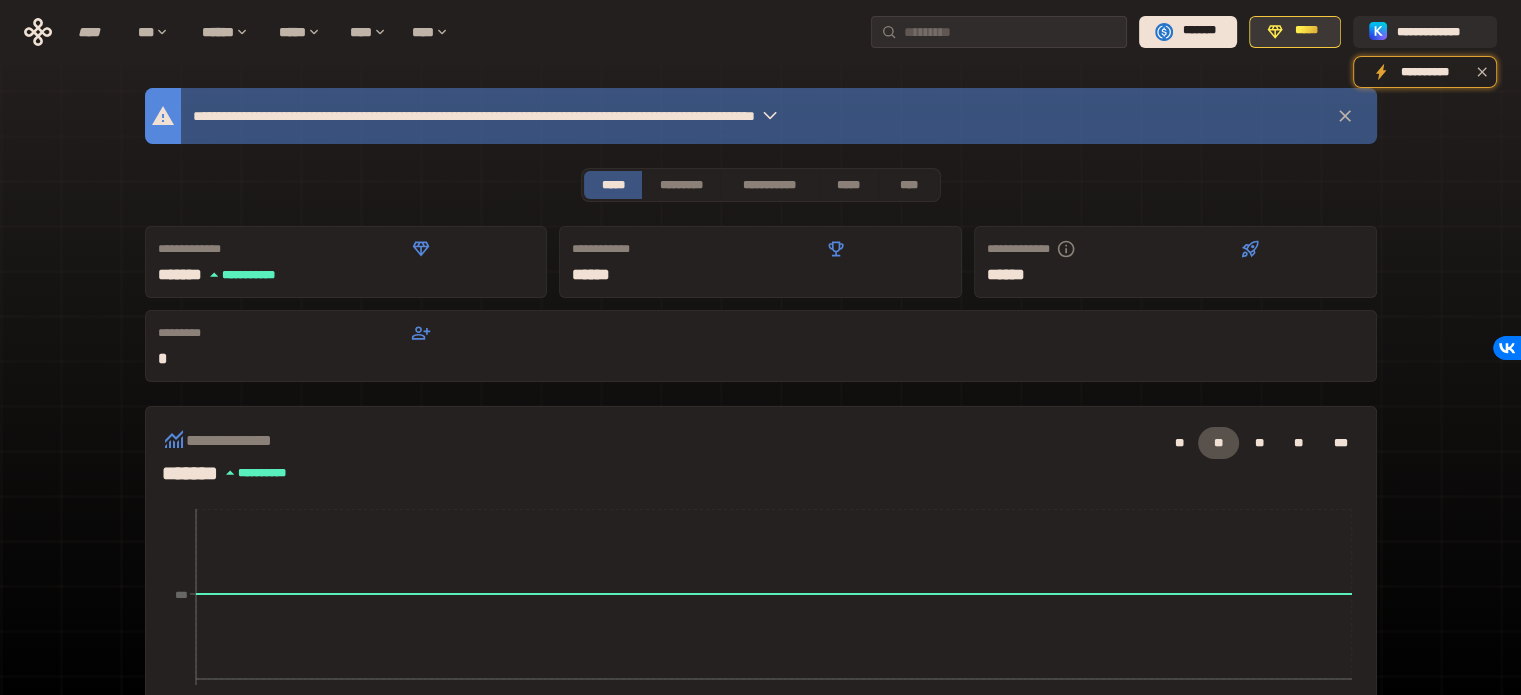 click on "*****" at bounding box center (1306, 31) 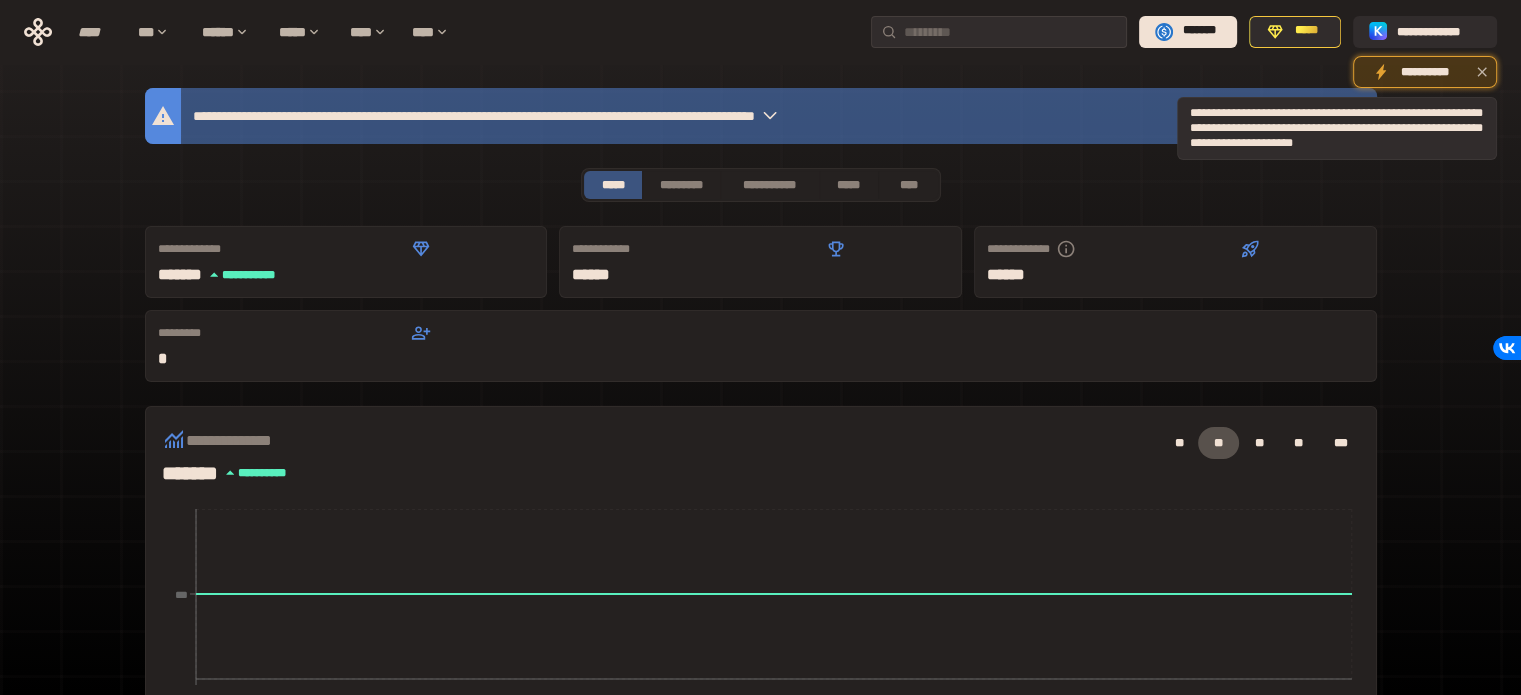 click on "**********" at bounding box center [1425, 72] 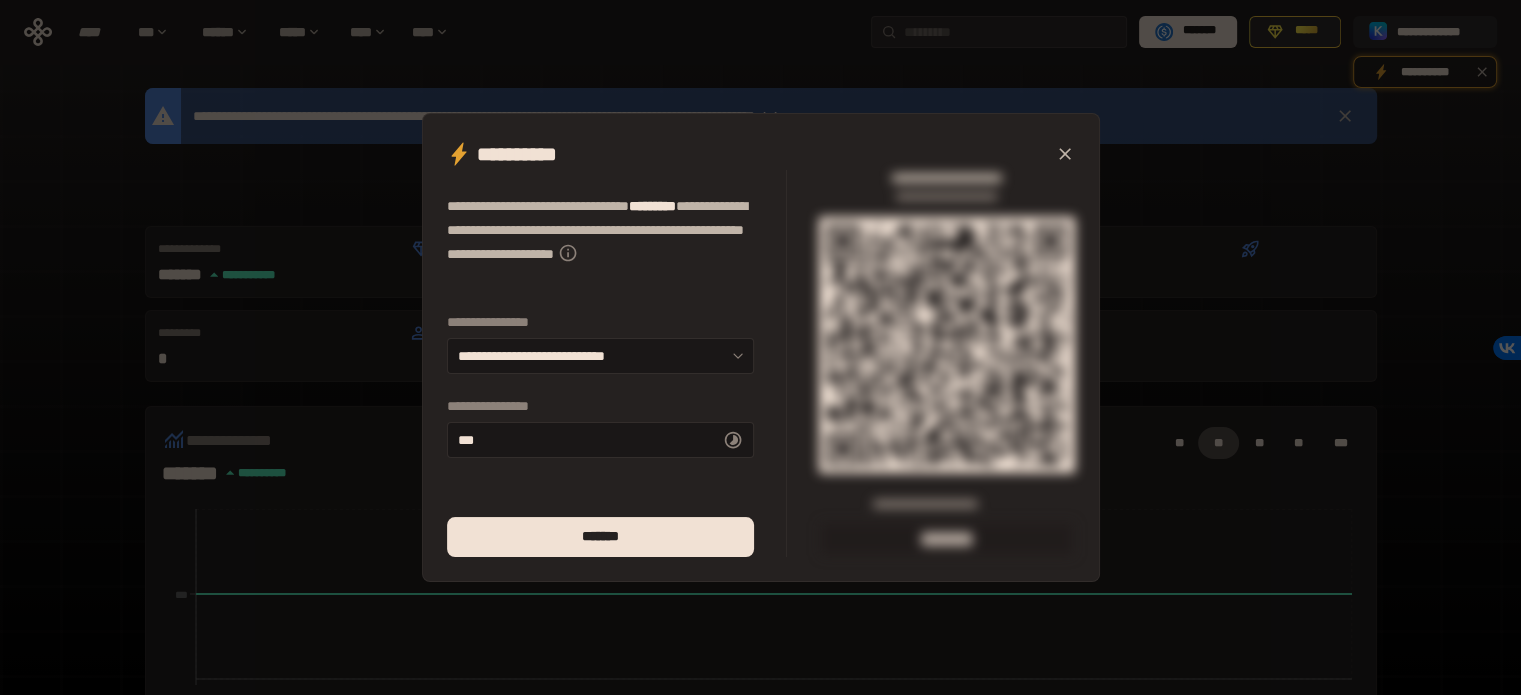 click 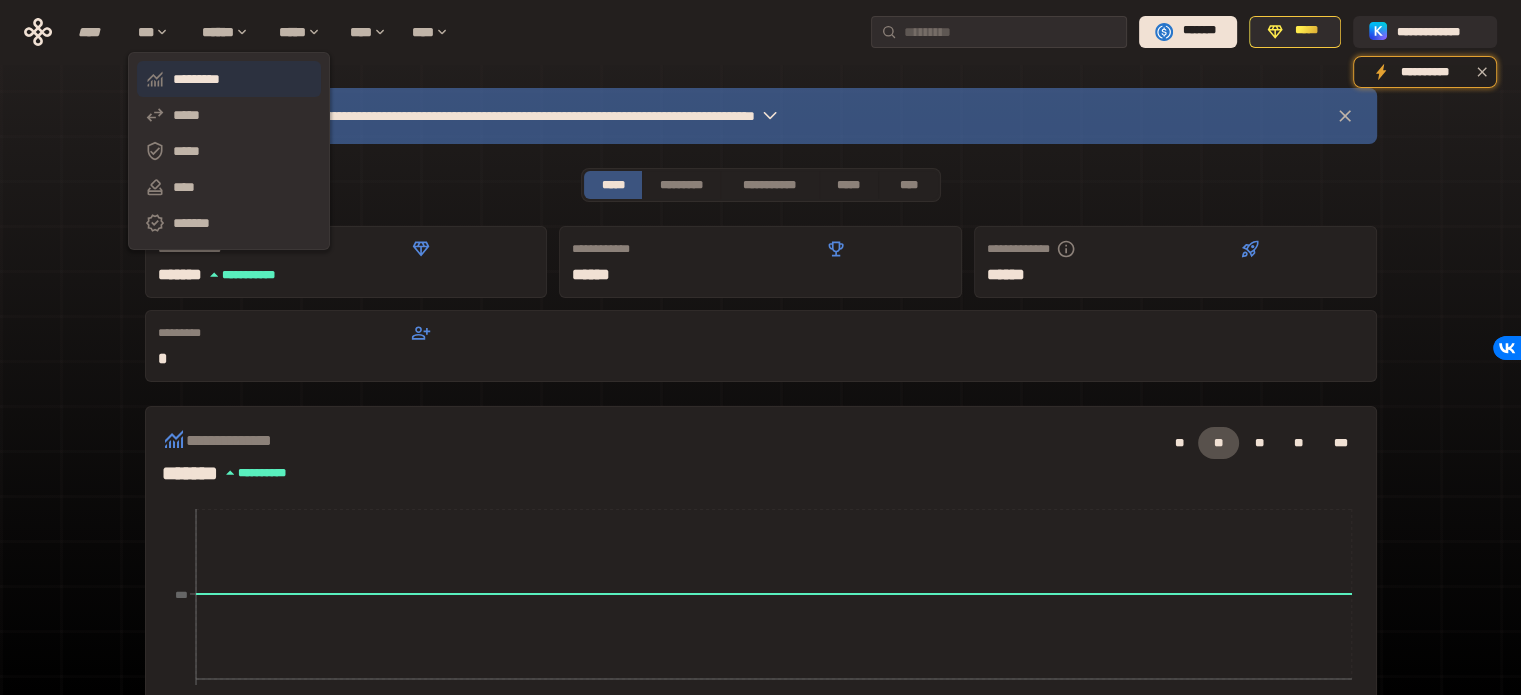 click on "*********" at bounding box center [229, 79] 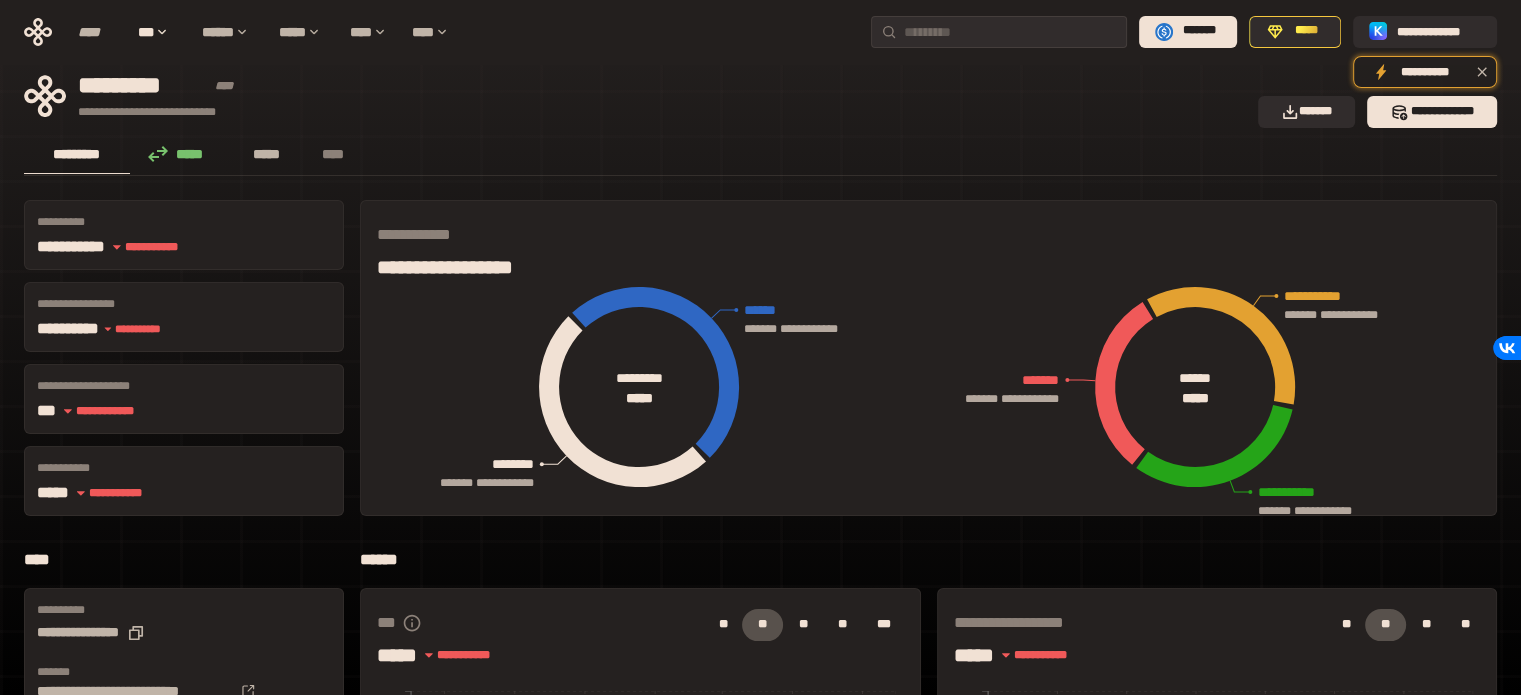 click on "*****" at bounding box center [267, 155] 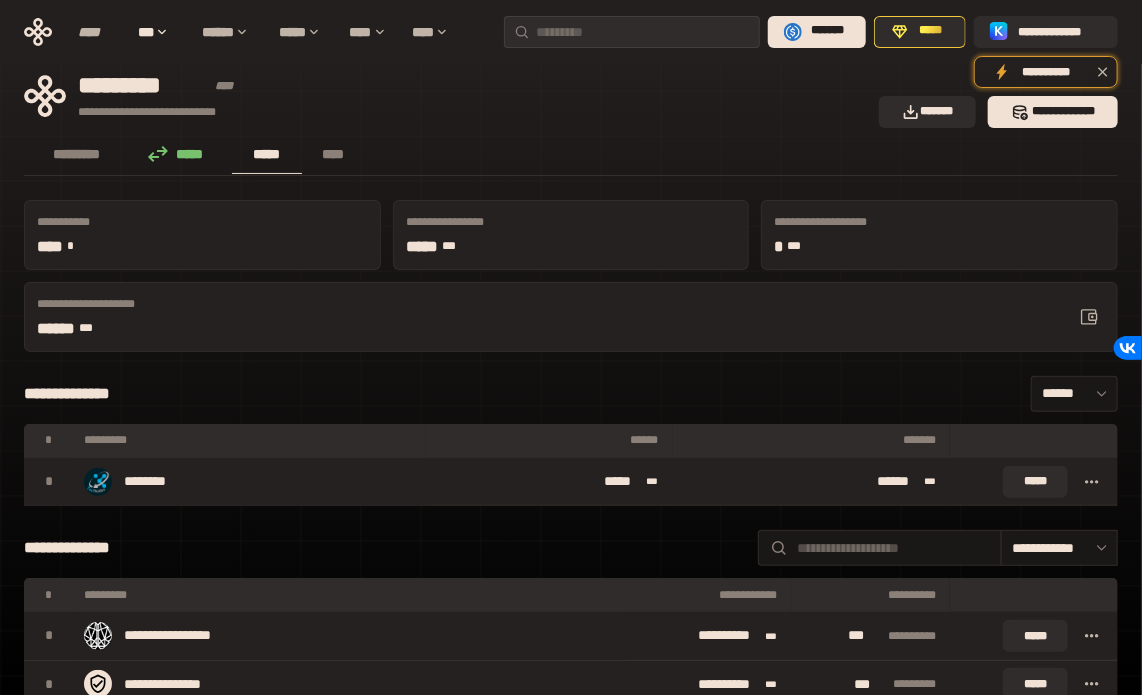 click on "**********" at bounding box center [571, 3310] 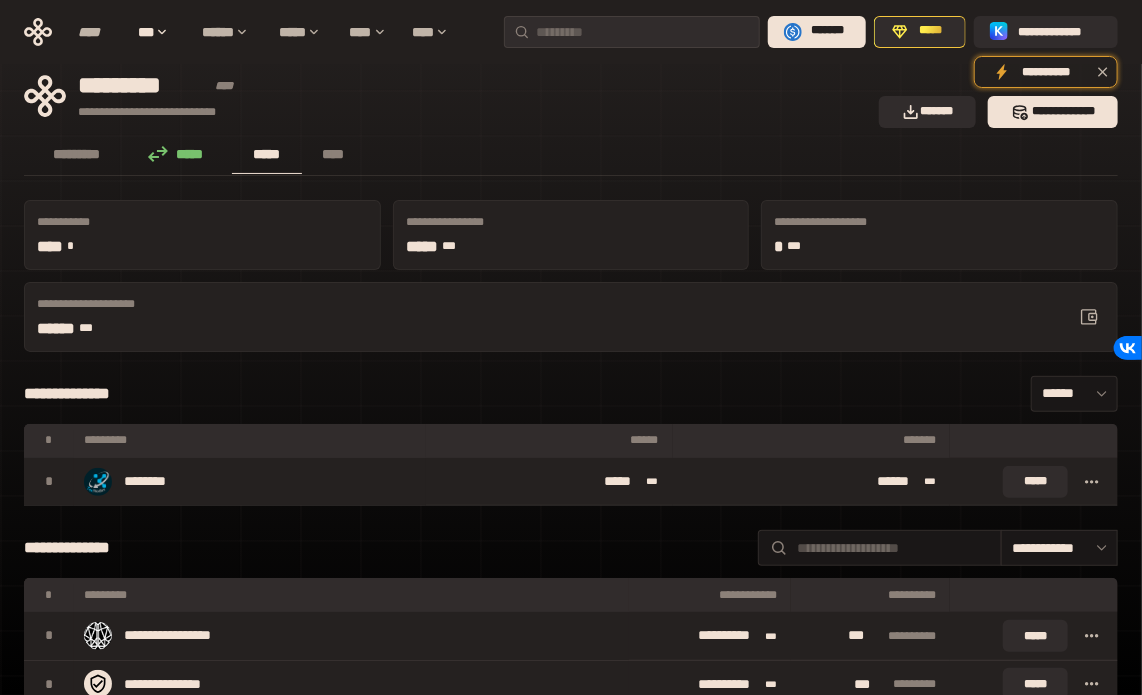 click on "**********" at bounding box center (571, 3310) 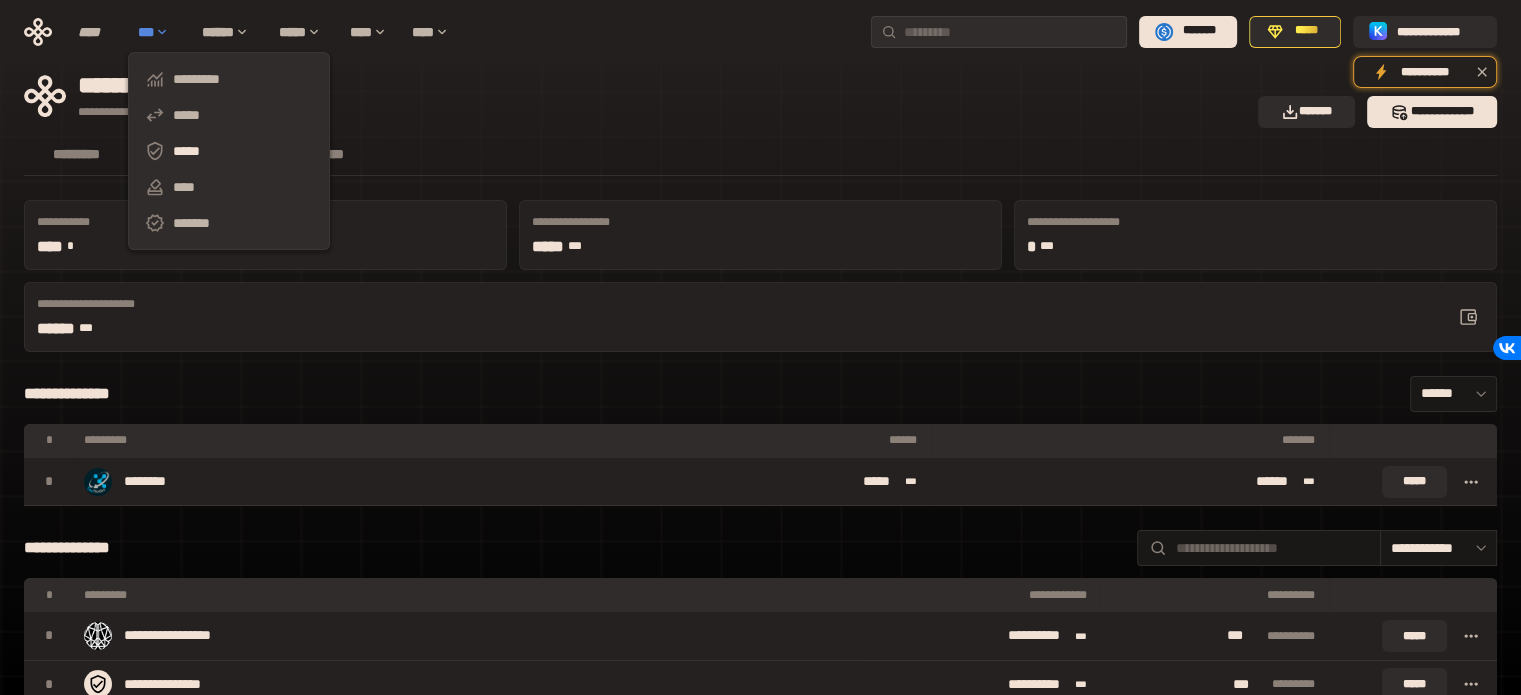 click on "***" at bounding box center [160, 32] 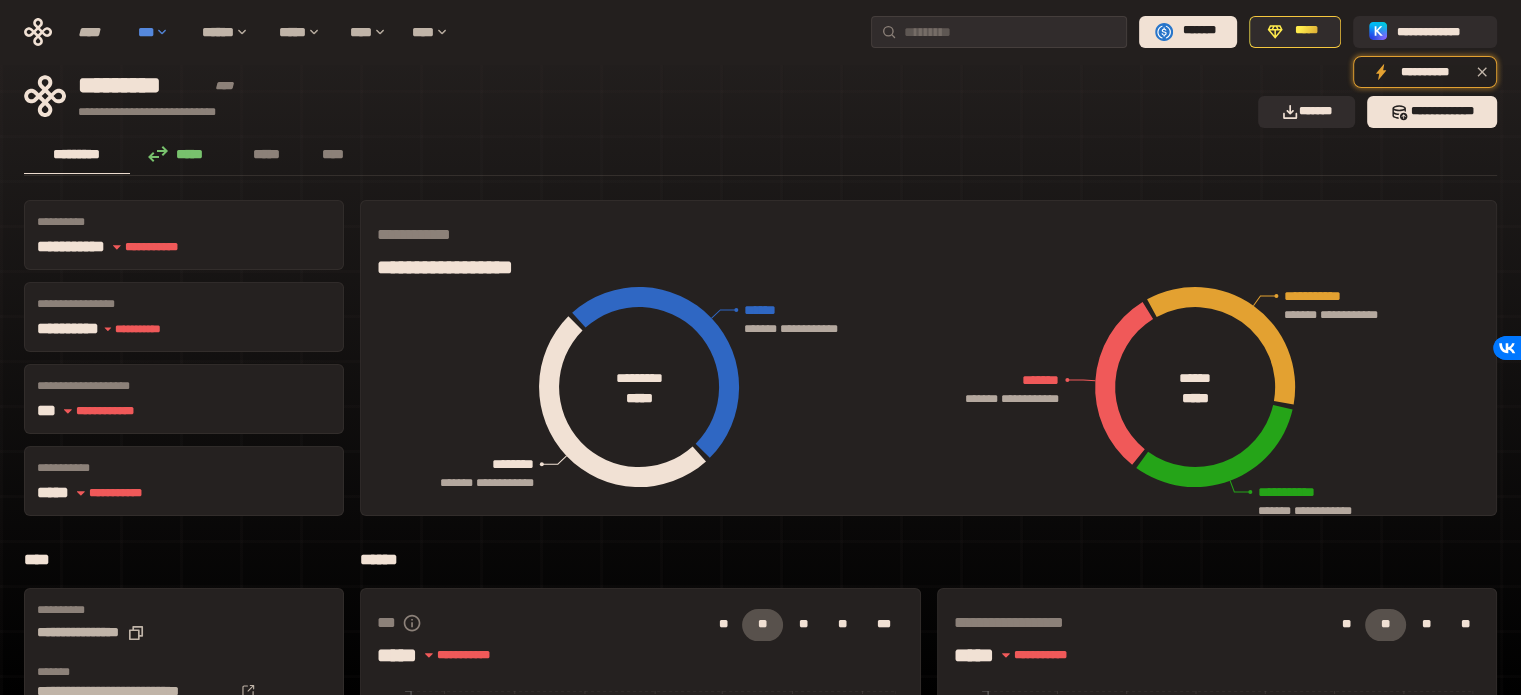 click on "***" at bounding box center (160, 32) 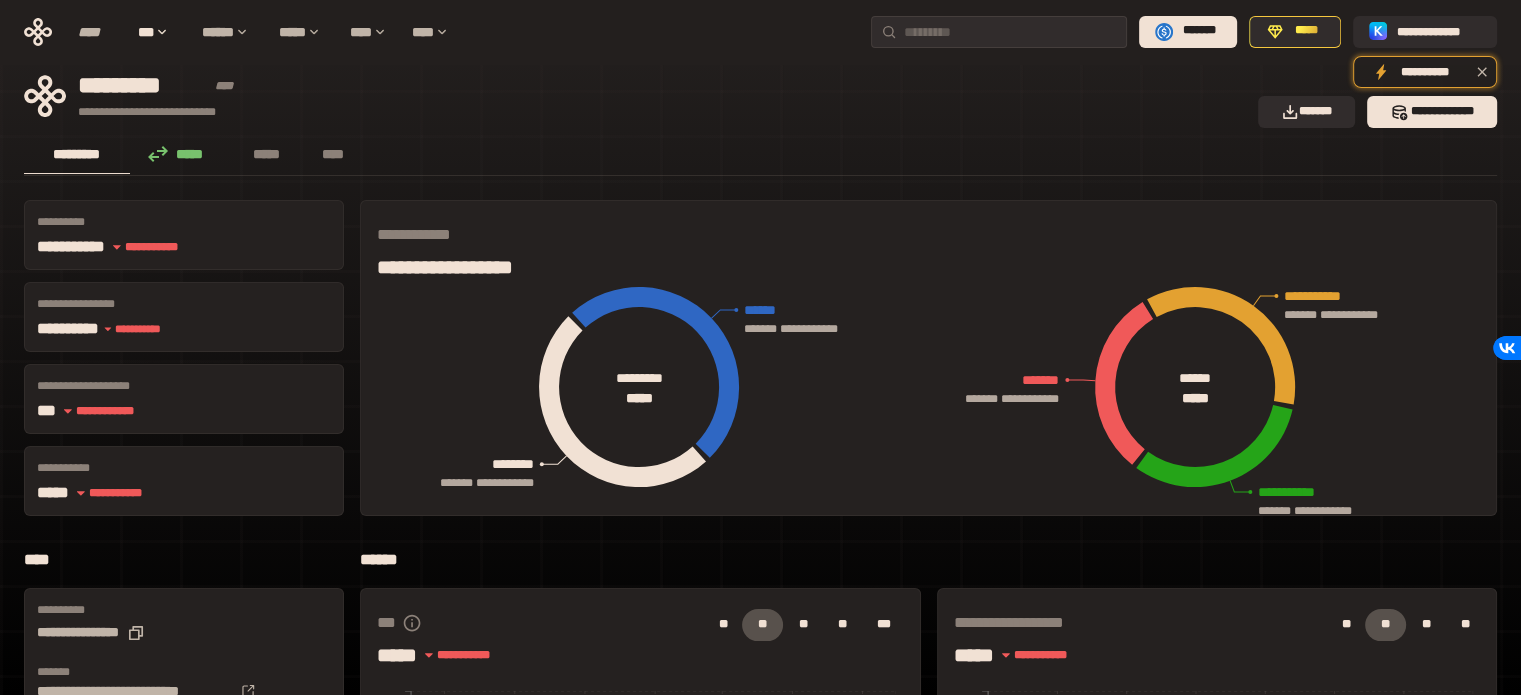 click on "**********" at bounding box center (760, 32) 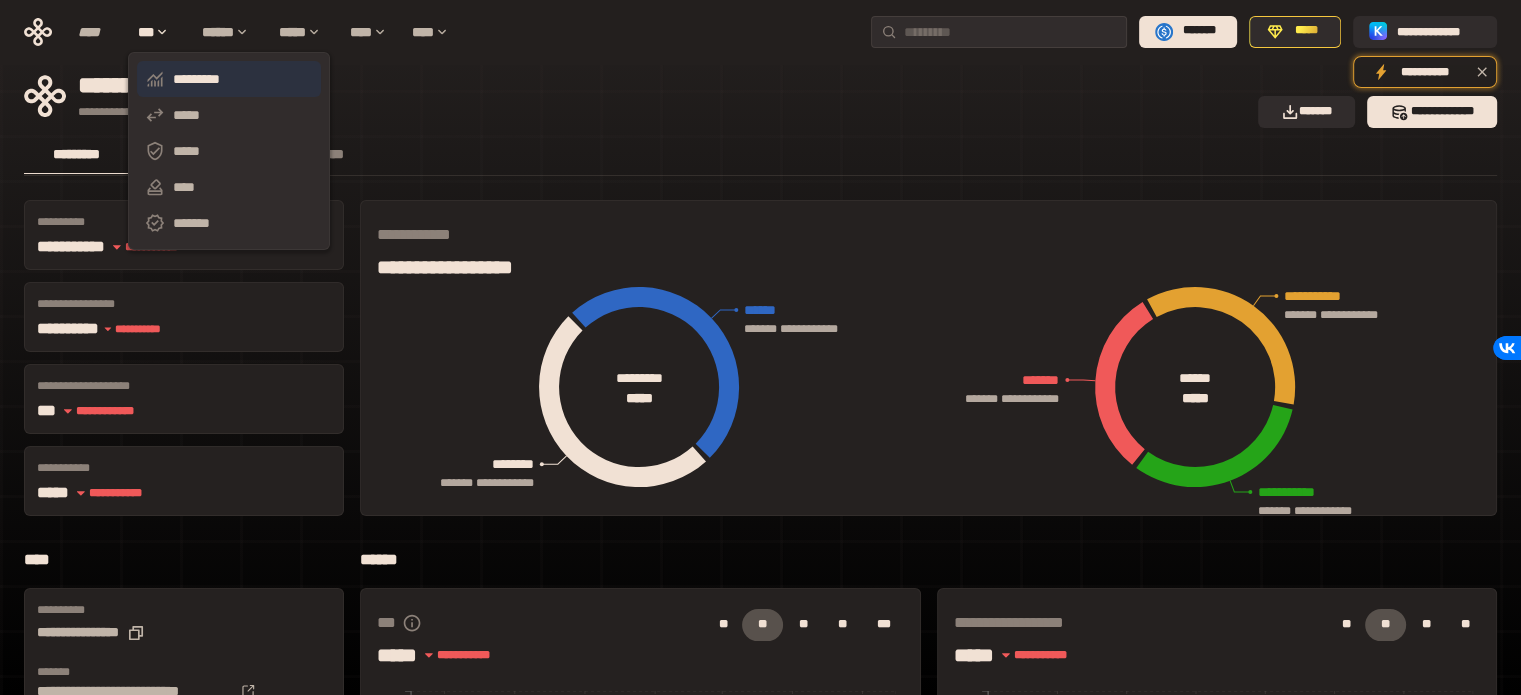click on "*********" at bounding box center [229, 79] 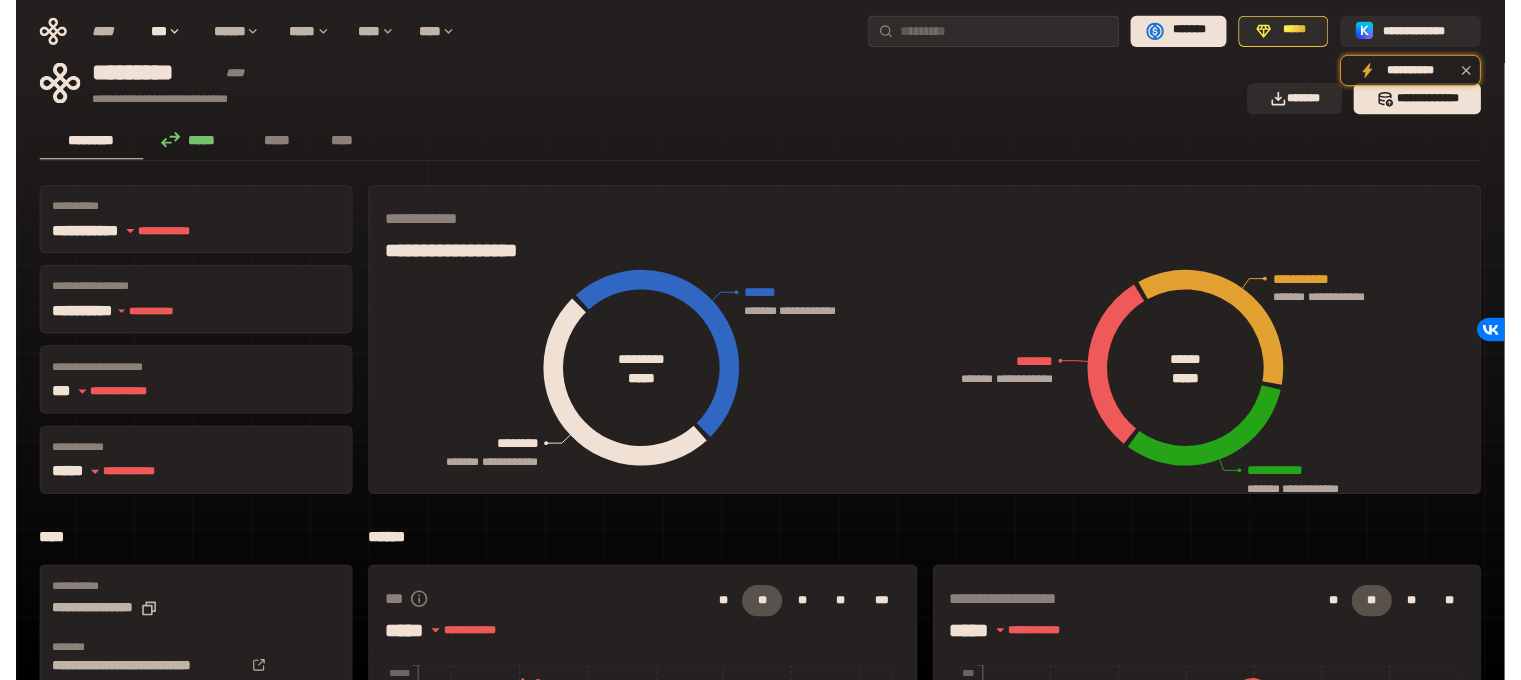 scroll, scrollTop: 0, scrollLeft: 0, axis: both 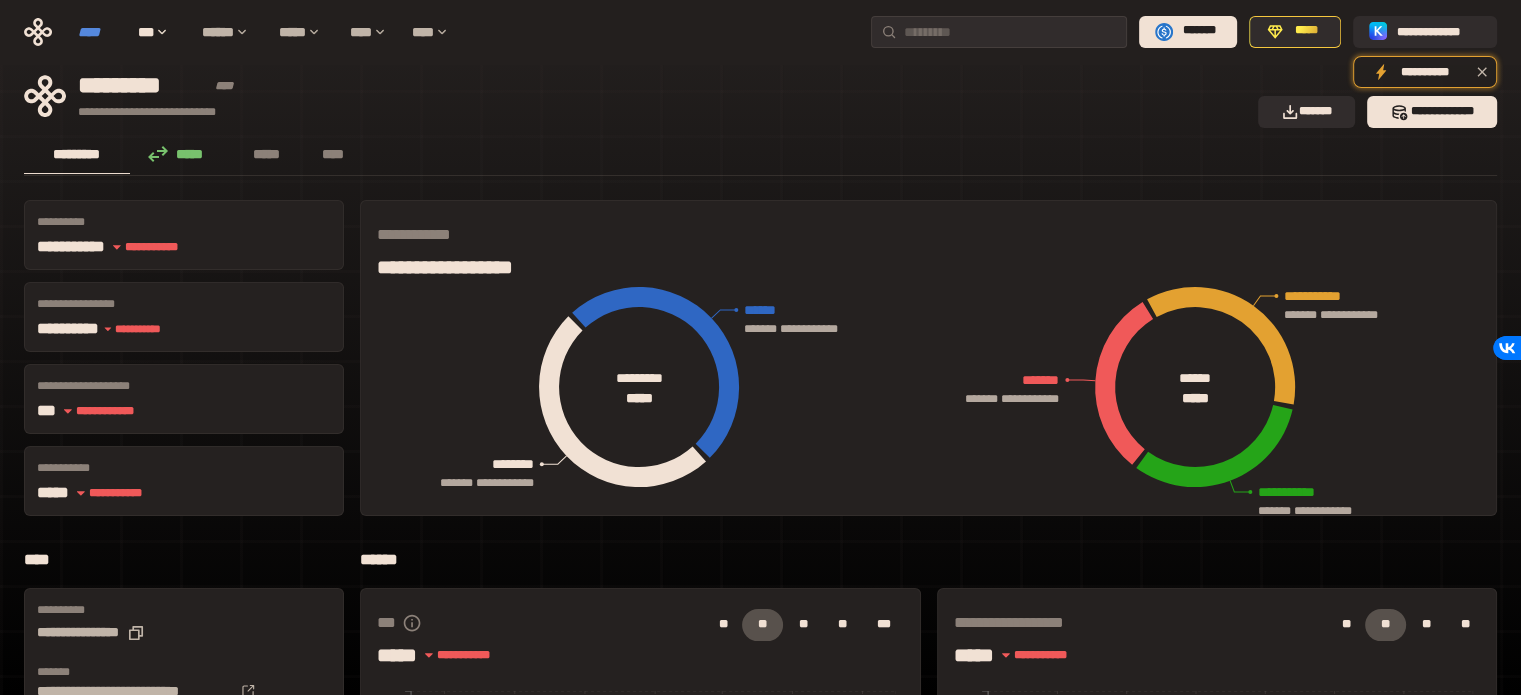 click on "****" at bounding box center [98, 32] 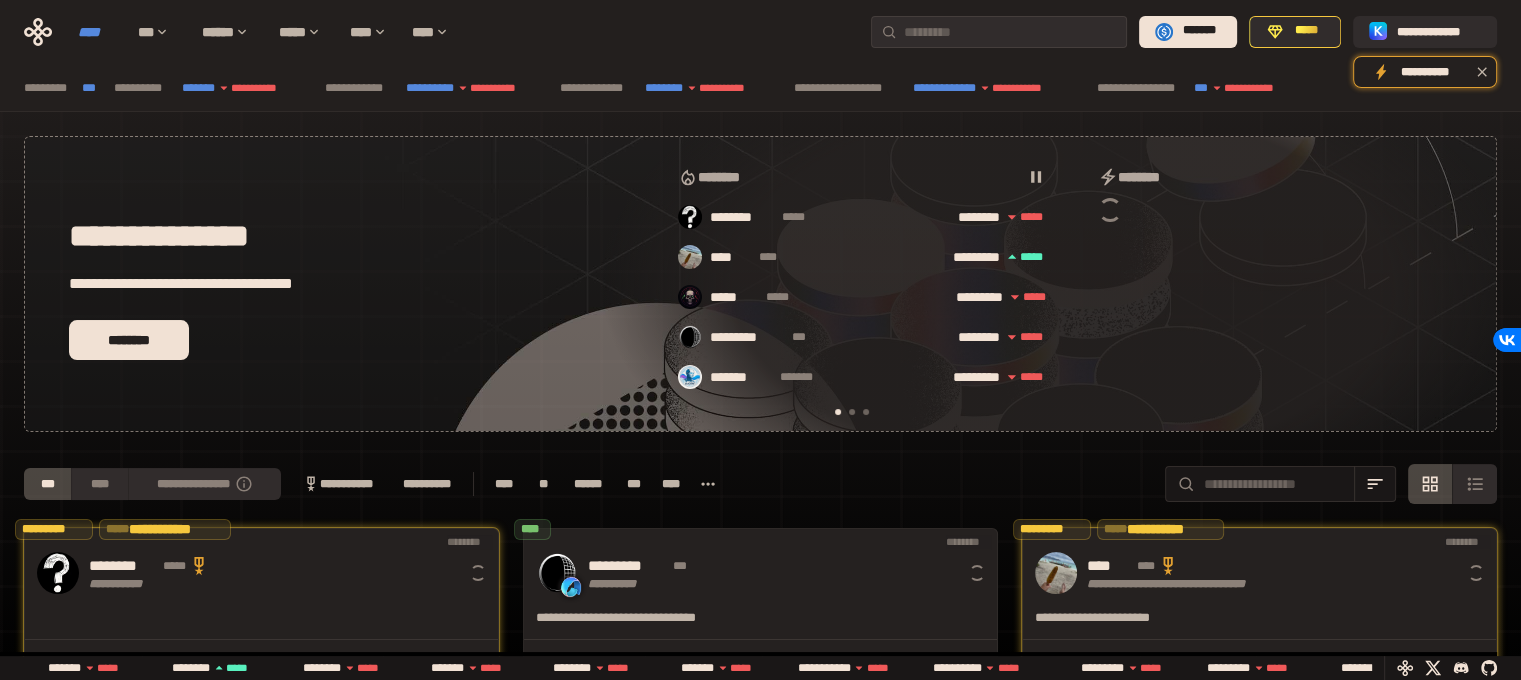 scroll, scrollTop: 0, scrollLeft: 16, axis: horizontal 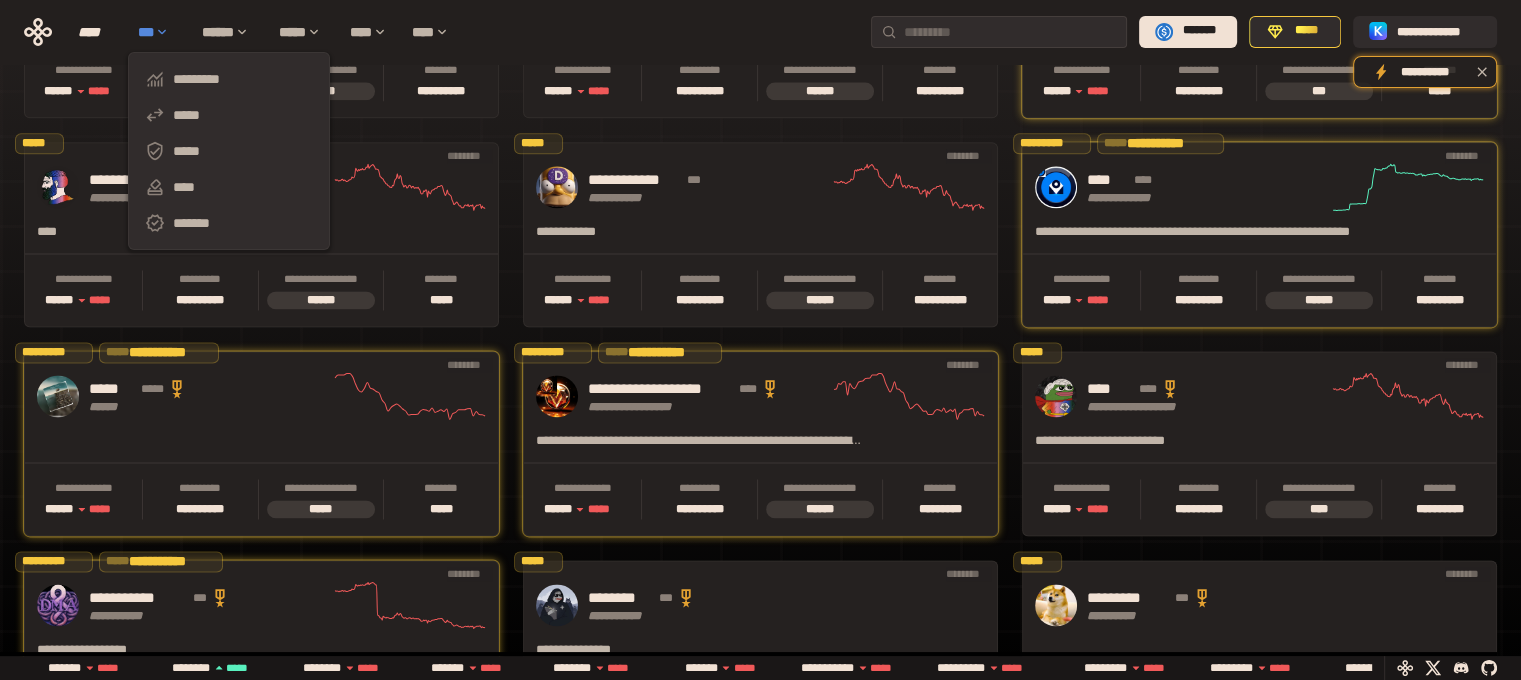 click on "***" at bounding box center (160, 32) 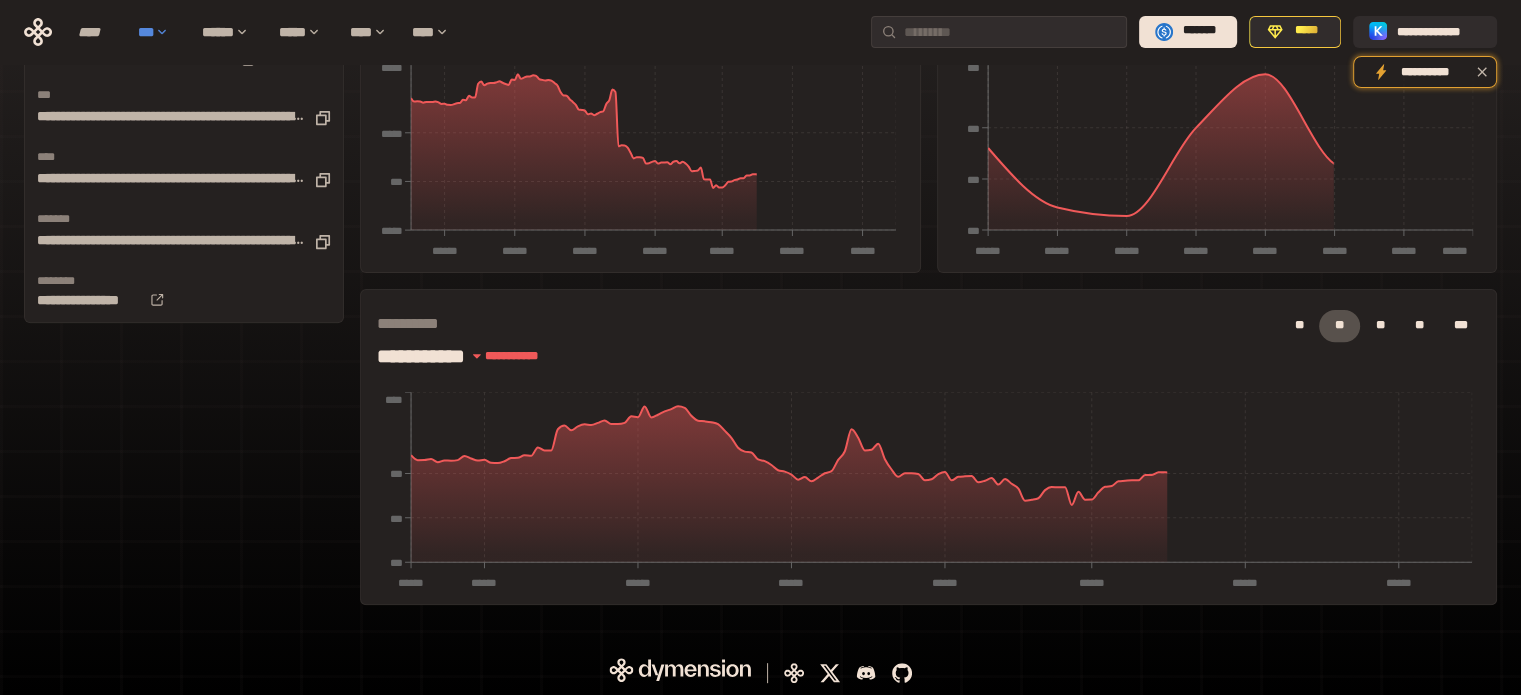 click on "***" at bounding box center [160, 32] 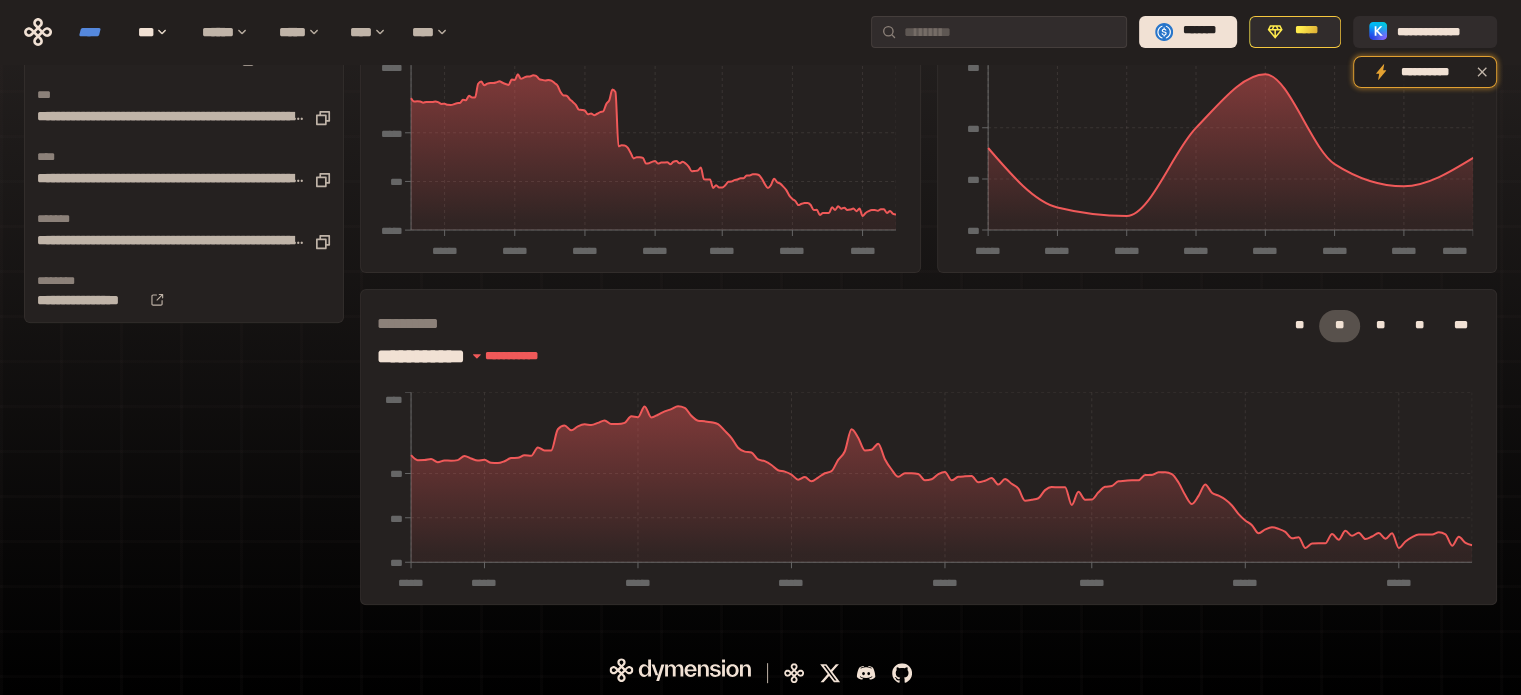 click on "****" at bounding box center (98, 32) 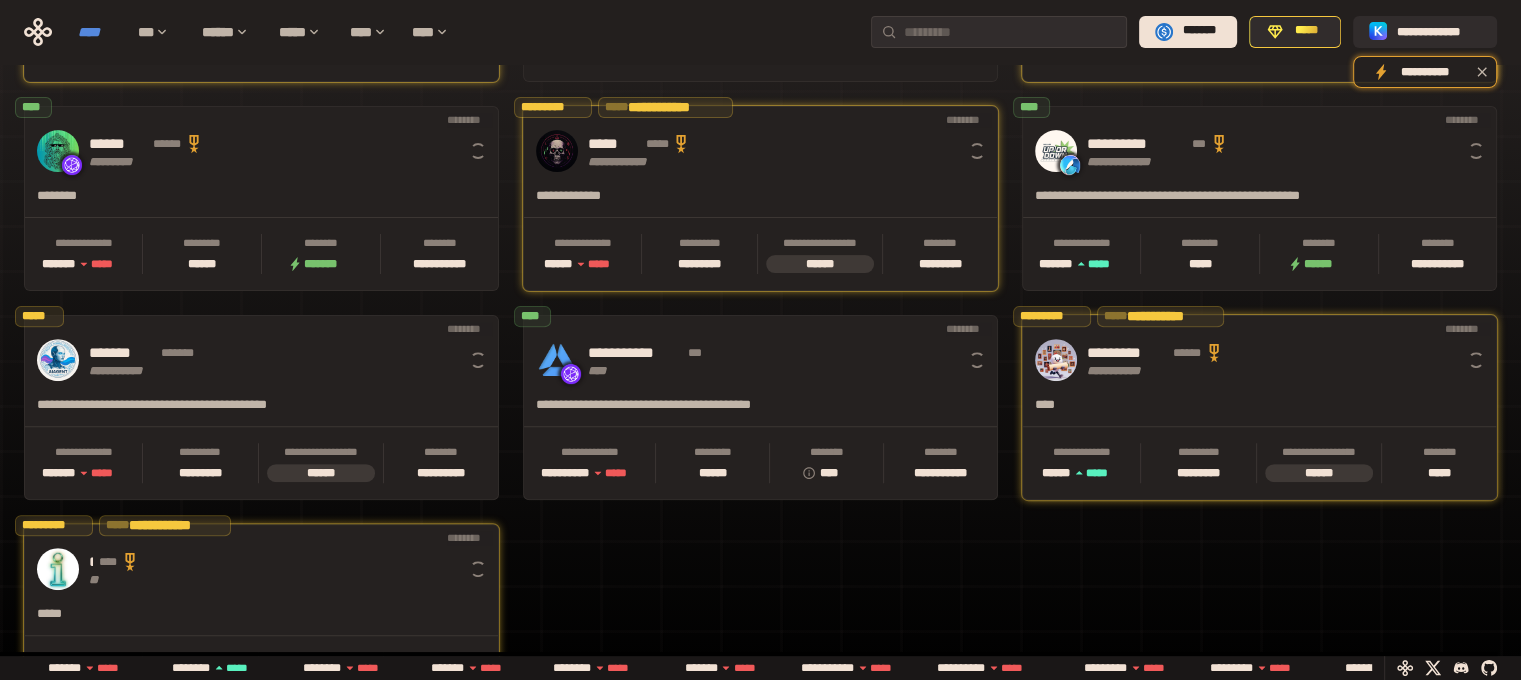 scroll, scrollTop: 0, scrollLeft: 16, axis: horizontal 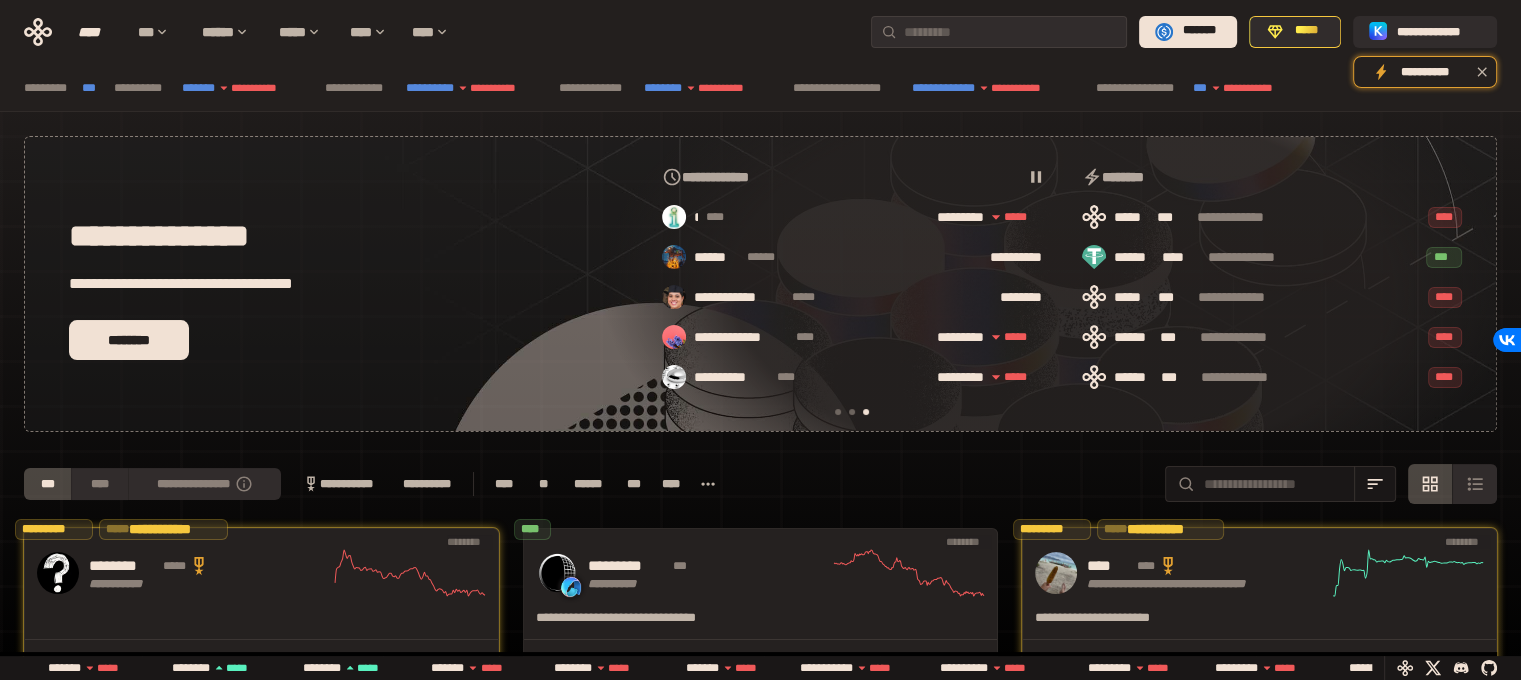 click 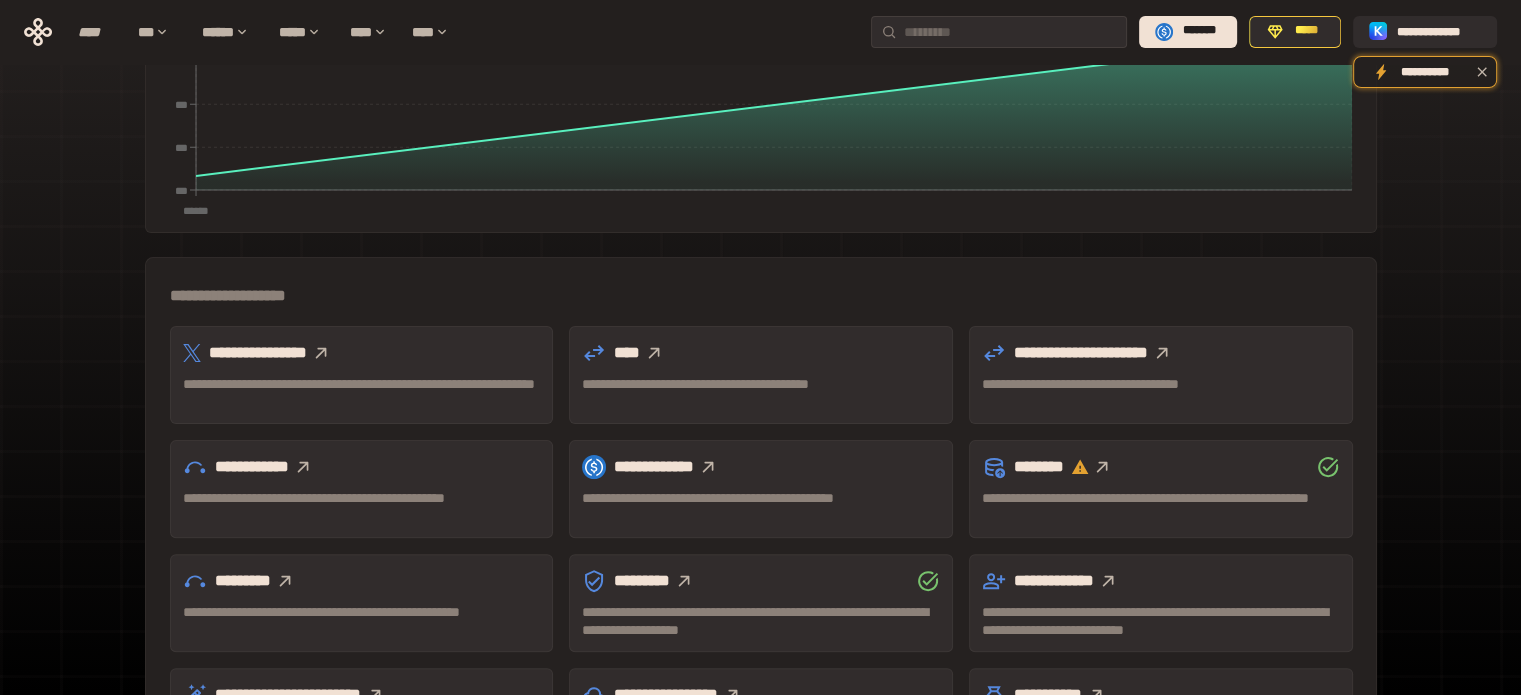 scroll, scrollTop: 589, scrollLeft: 0, axis: vertical 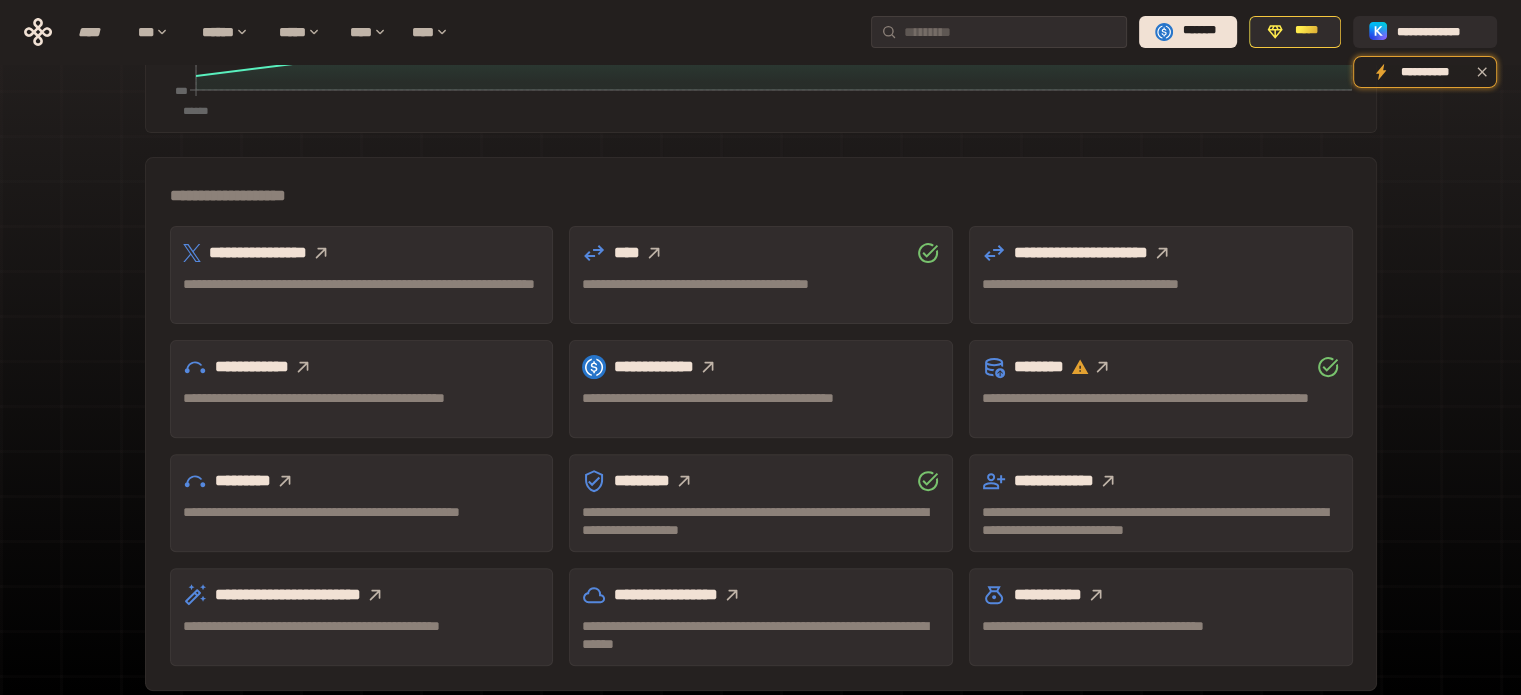 click on "**********" at bounding box center (362, 253) 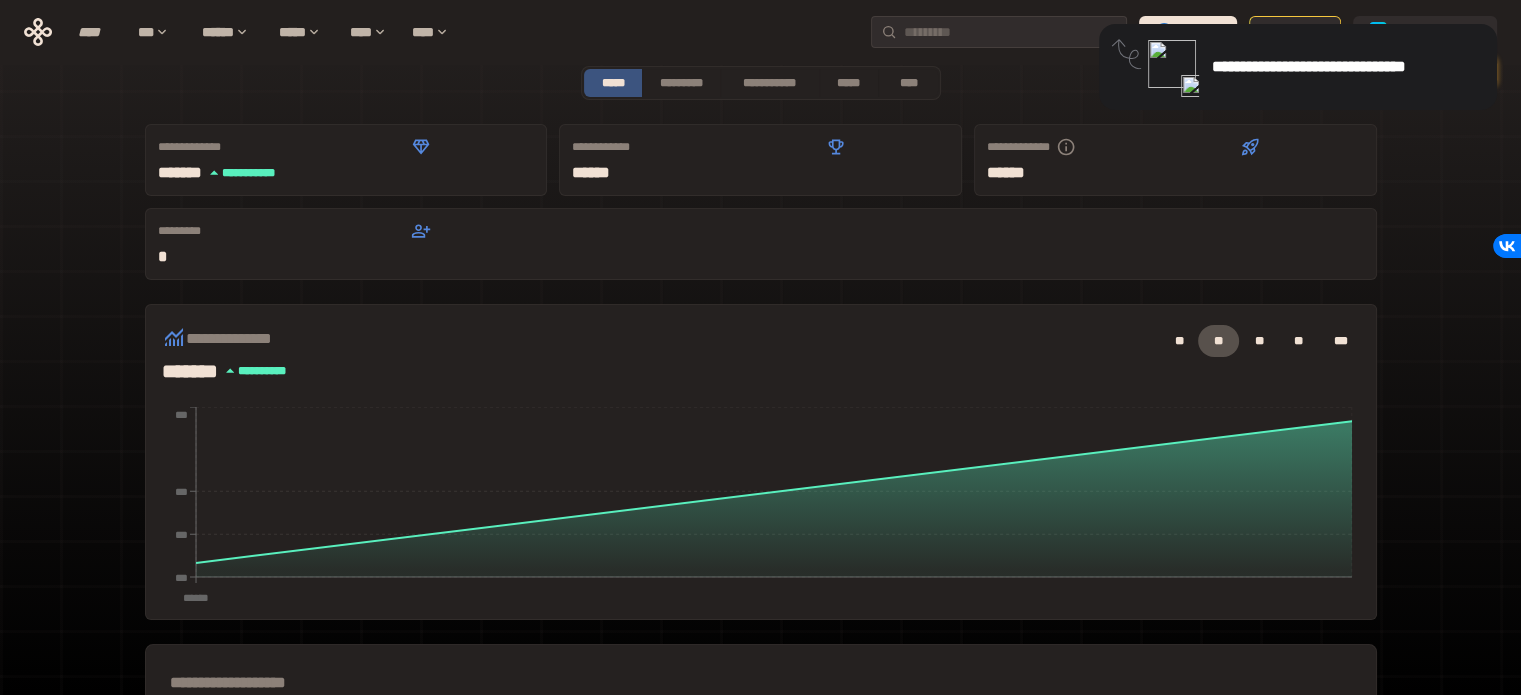 scroll, scrollTop: 0, scrollLeft: 0, axis: both 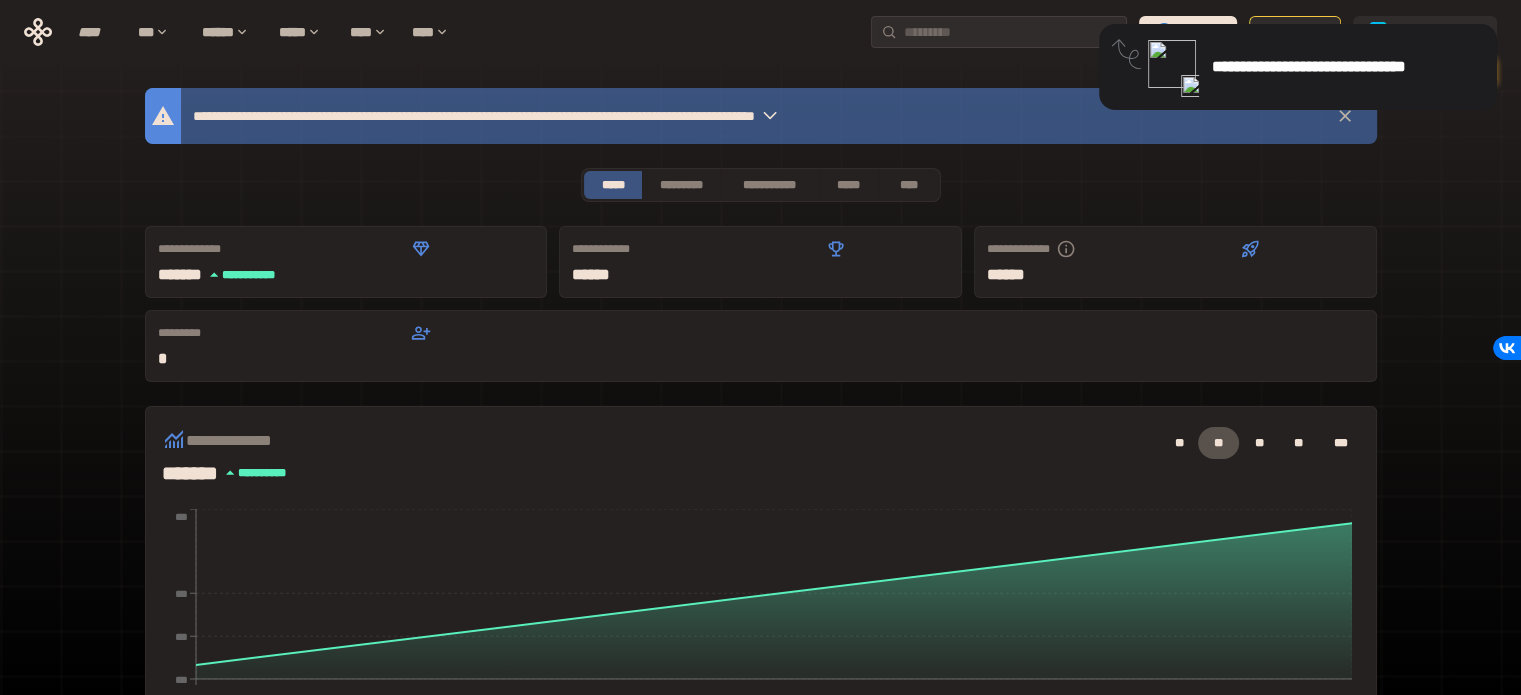 click on "**********" at bounding box center [760, 662] 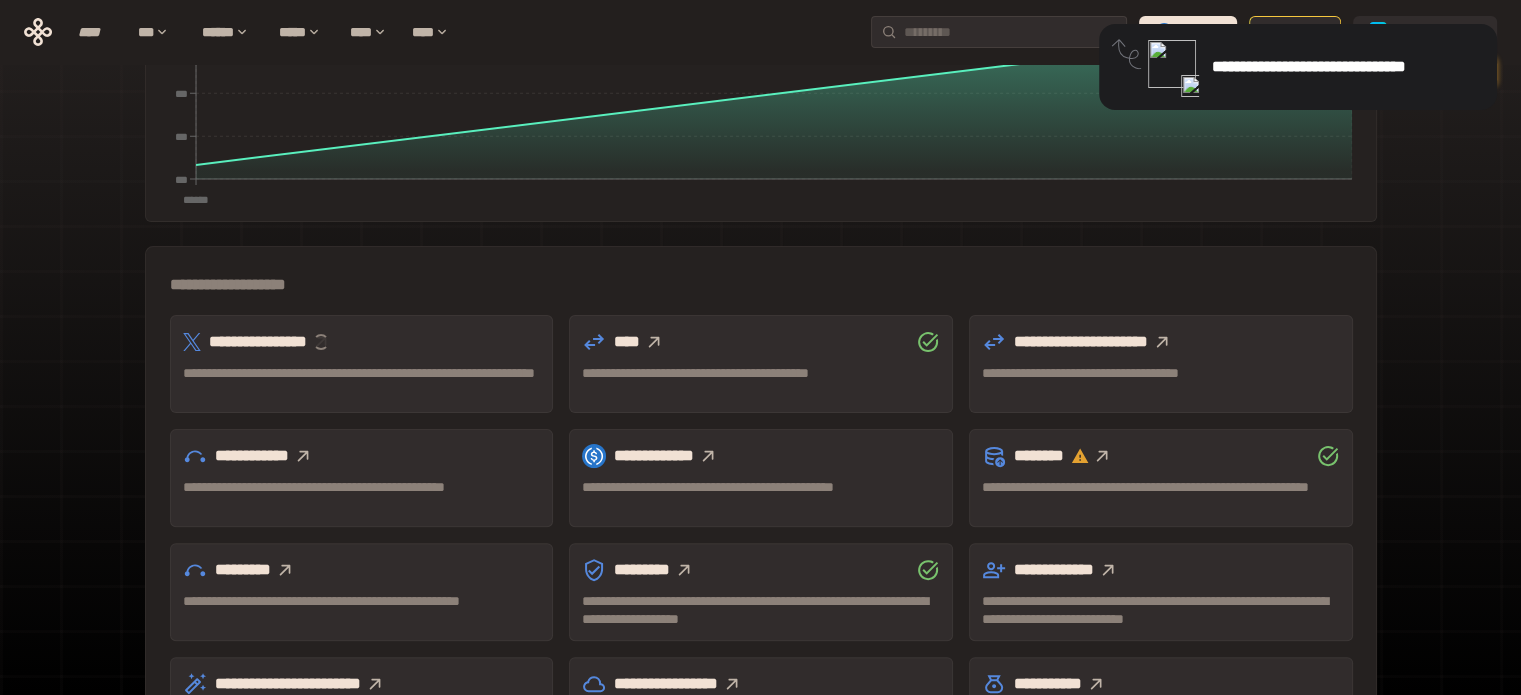 drag, startPoint x: 1278, startPoint y: 67, endPoint x: 1179, endPoint y: 75, distance: 99.32271 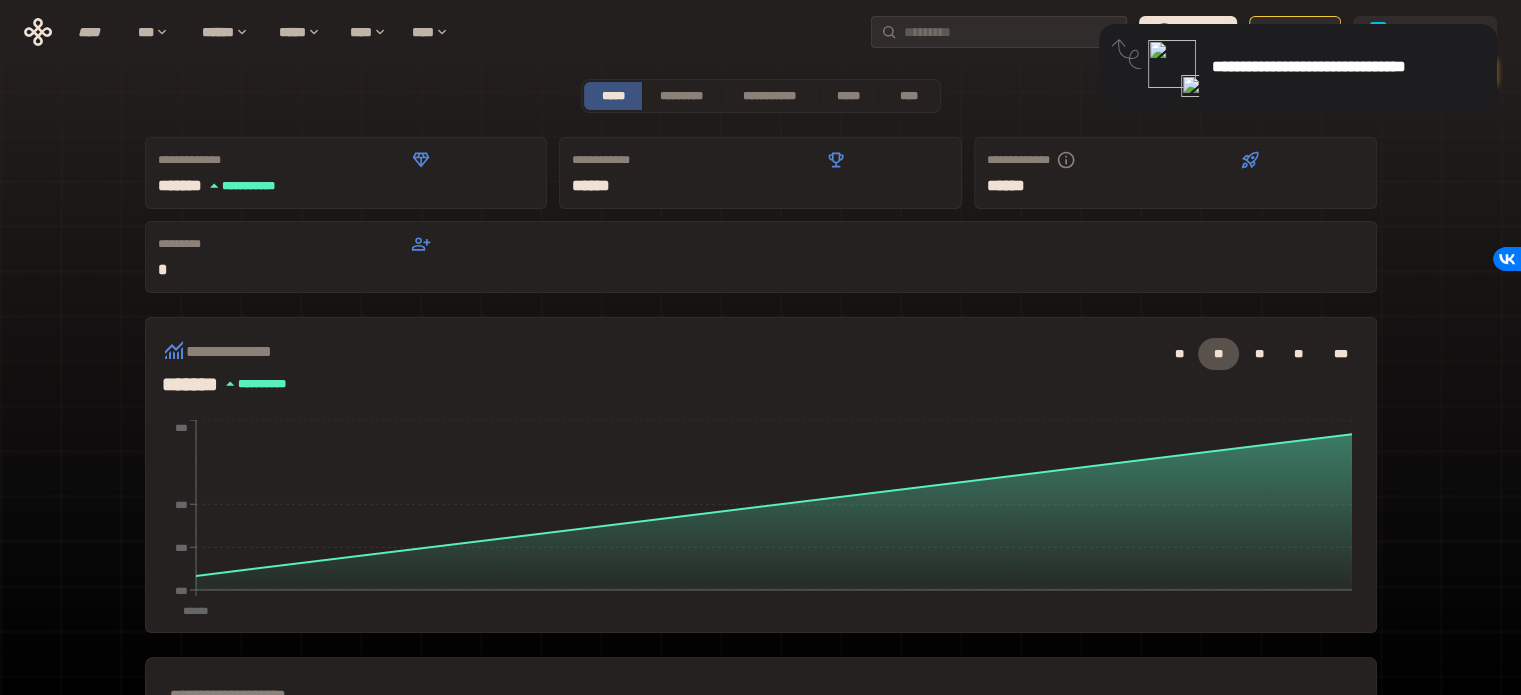 scroll, scrollTop: 0, scrollLeft: 0, axis: both 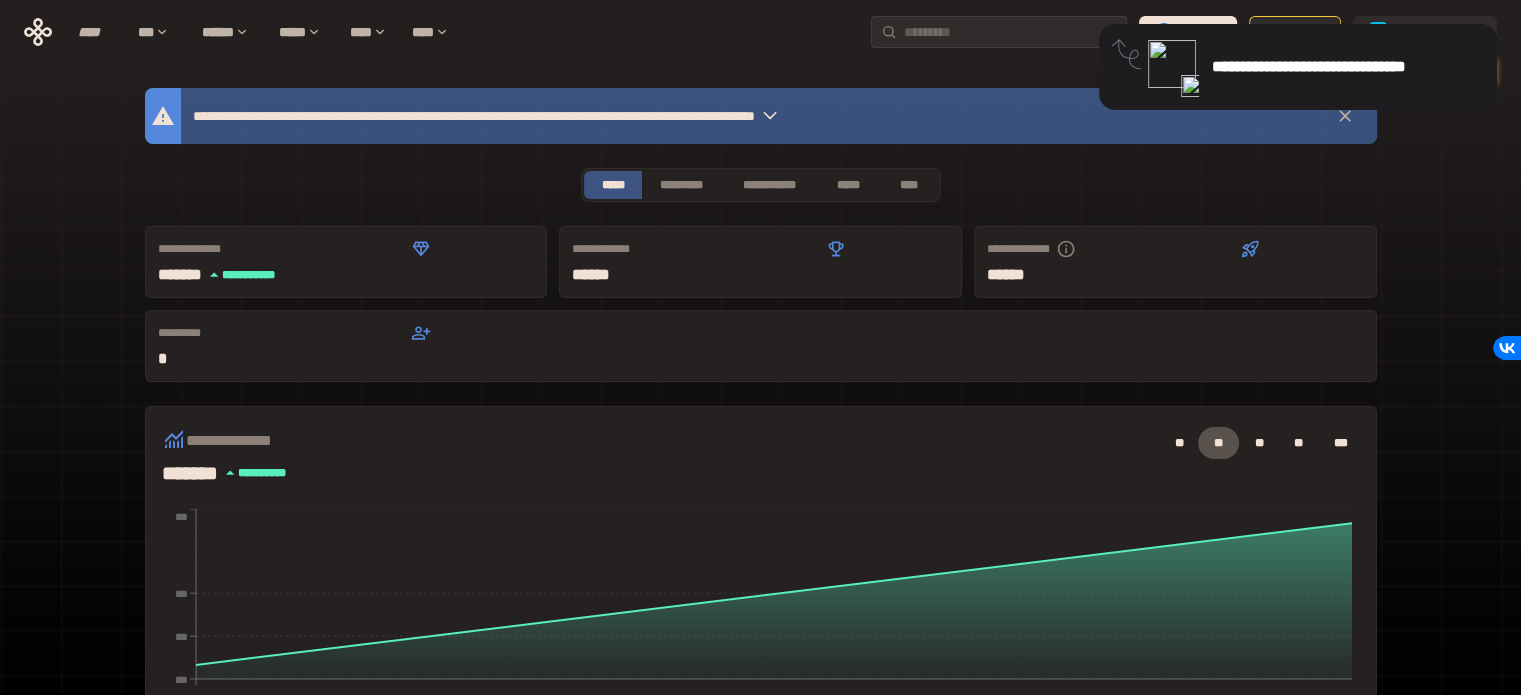 click at bounding box center (1172, 64) 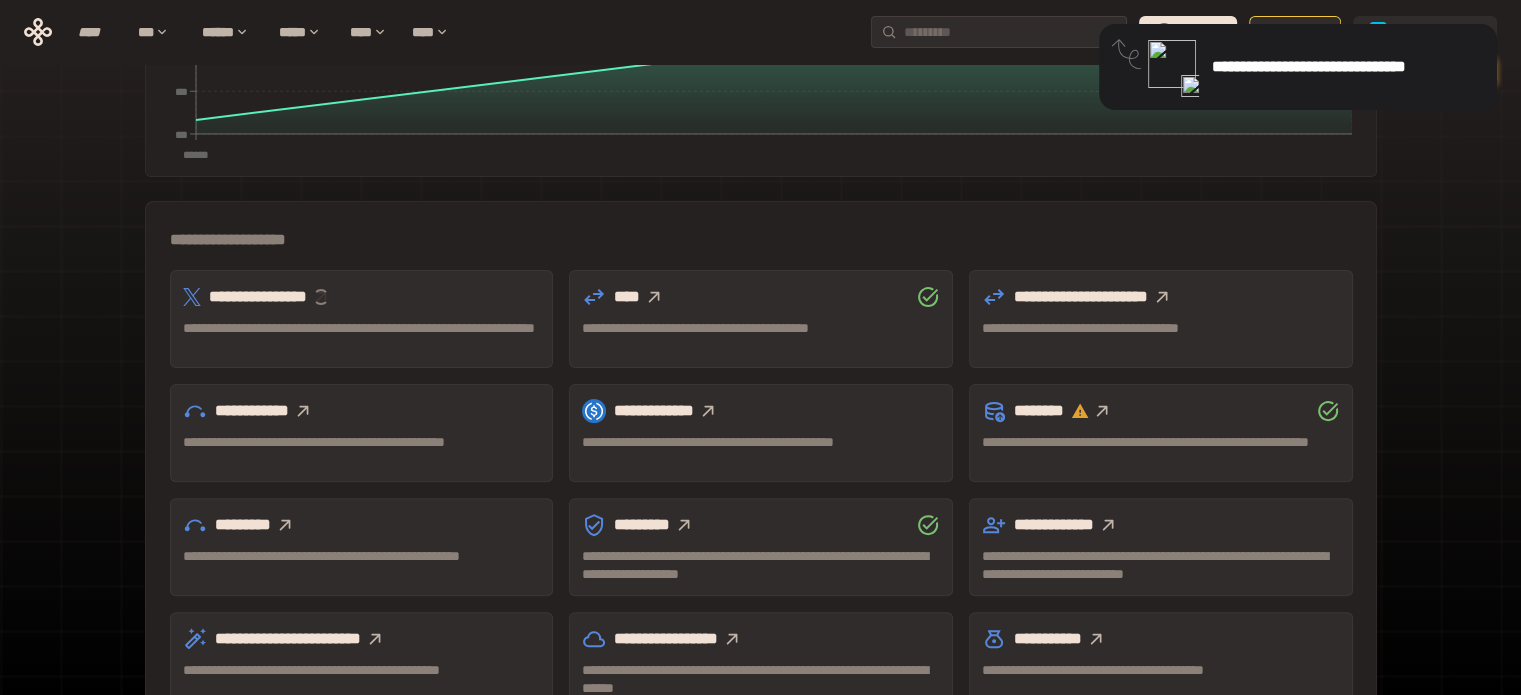 scroll, scrollTop: 589, scrollLeft: 0, axis: vertical 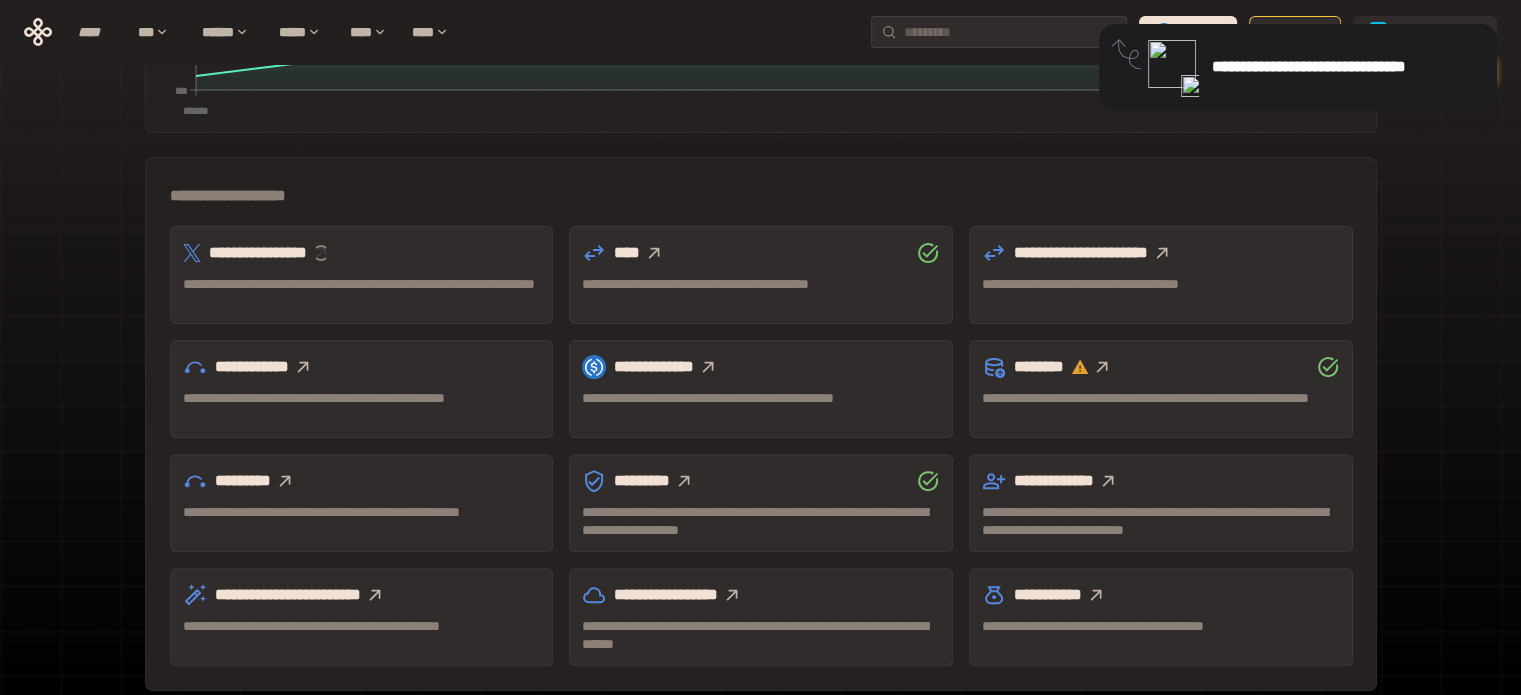 click on "**********" at bounding box center [362, 253] 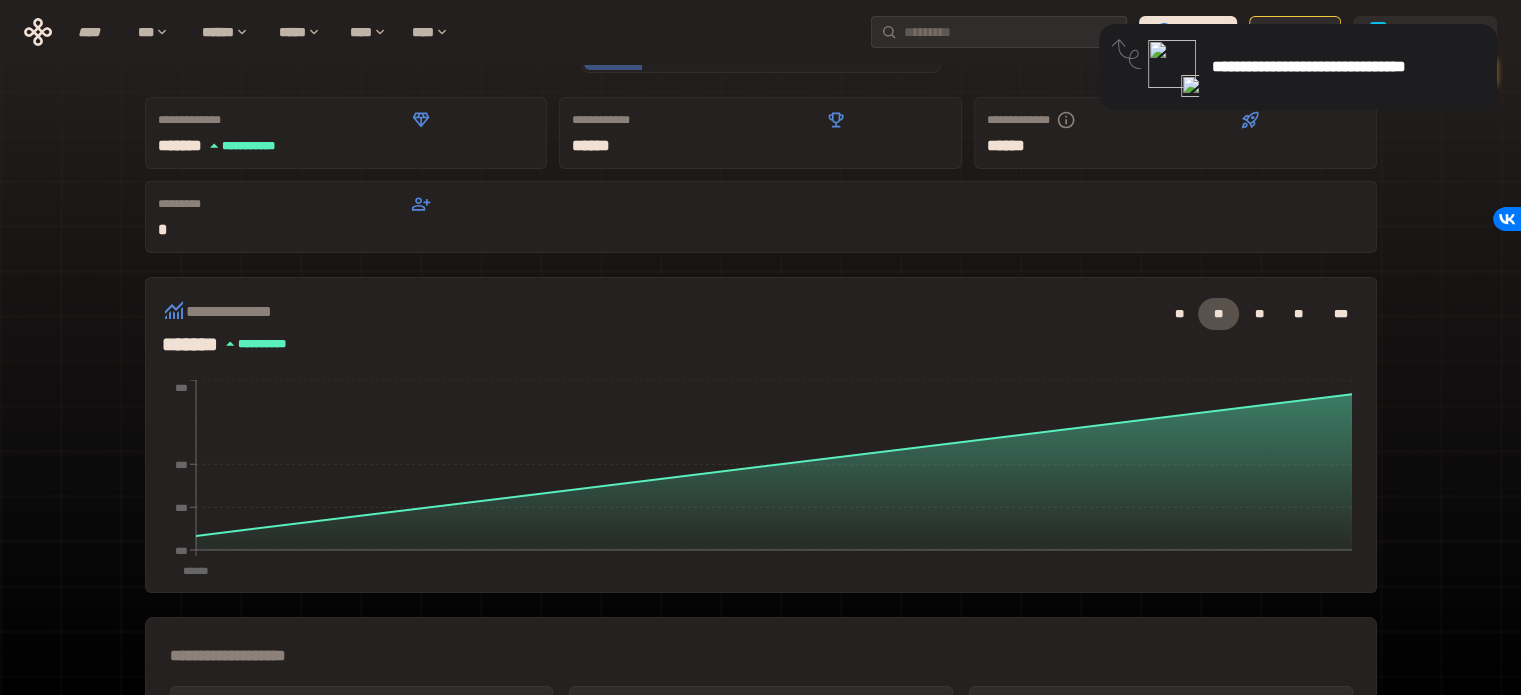 scroll, scrollTop: 89, scrollLeft: 0, axis: vertical 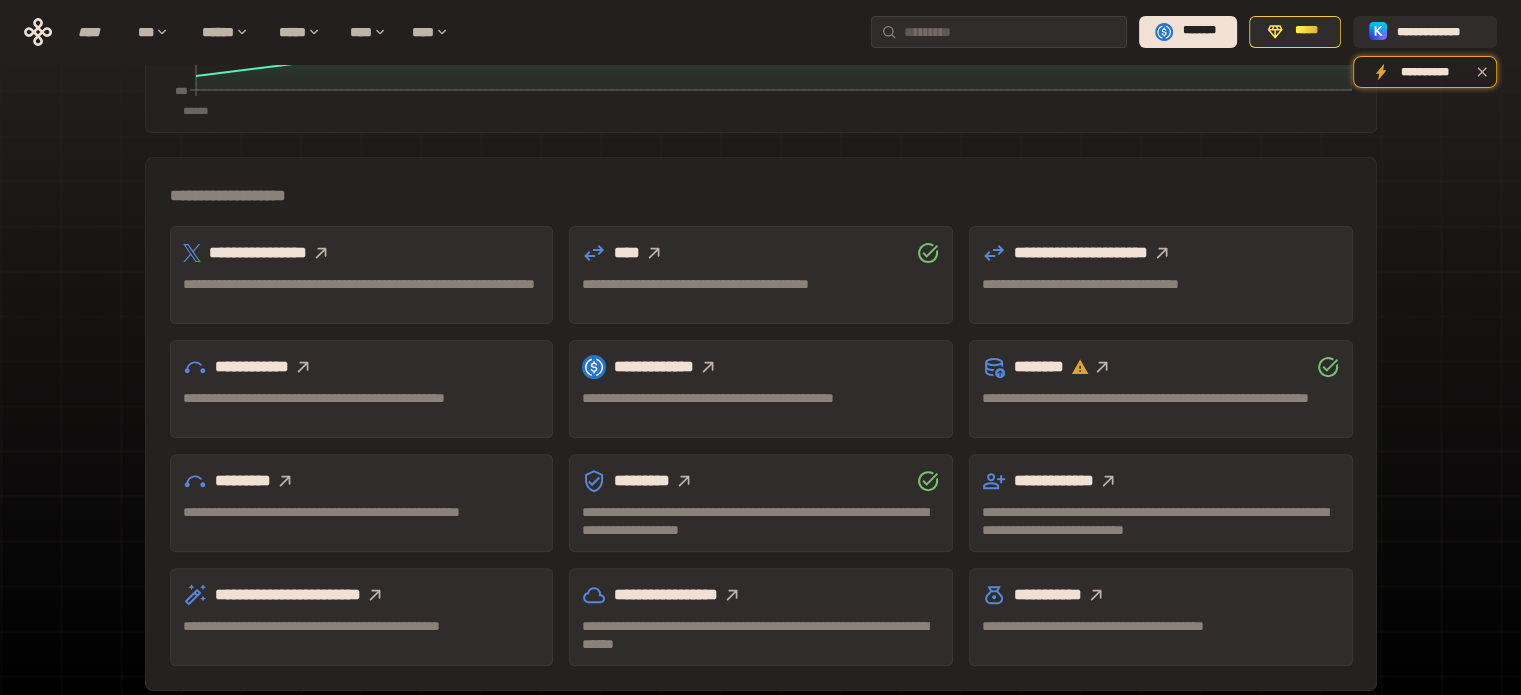 click 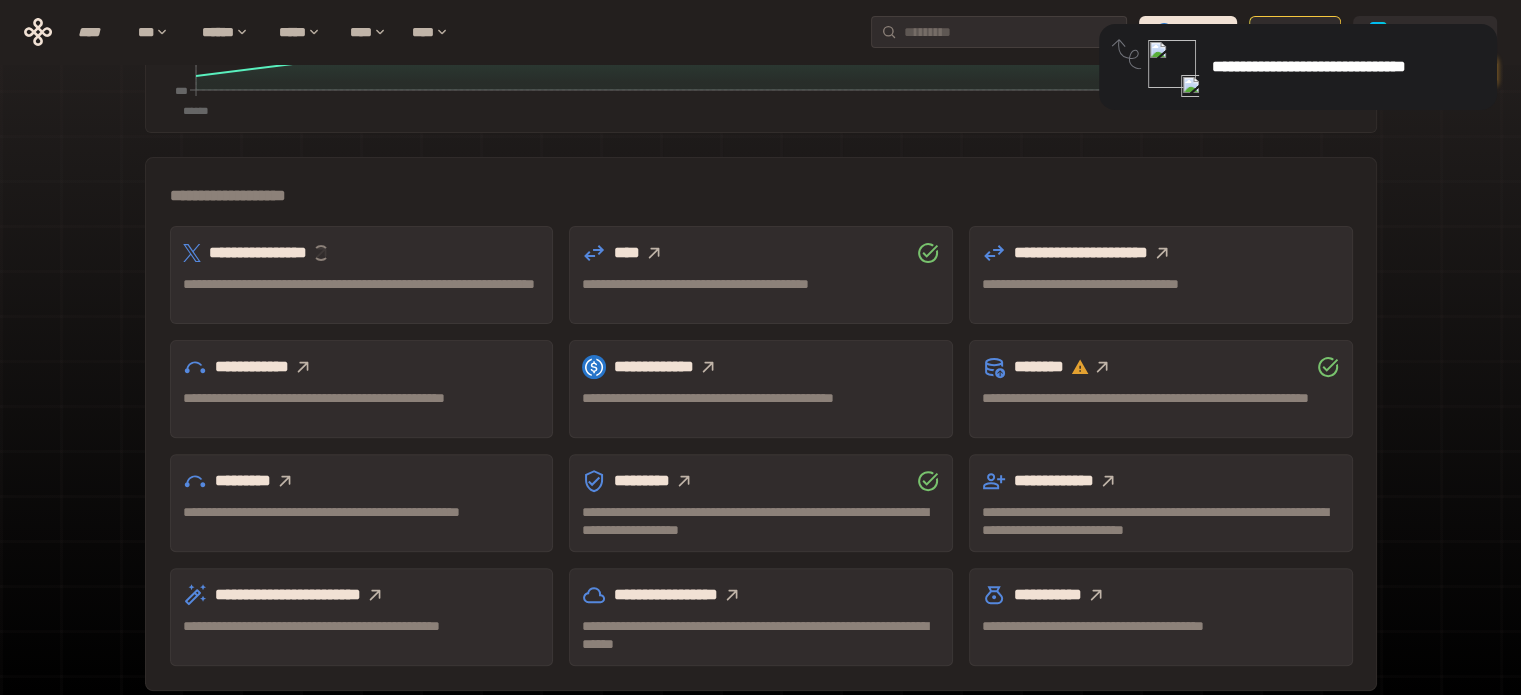 scroll, scrollTop: 189, scrollLeft: 0, axis: vertical 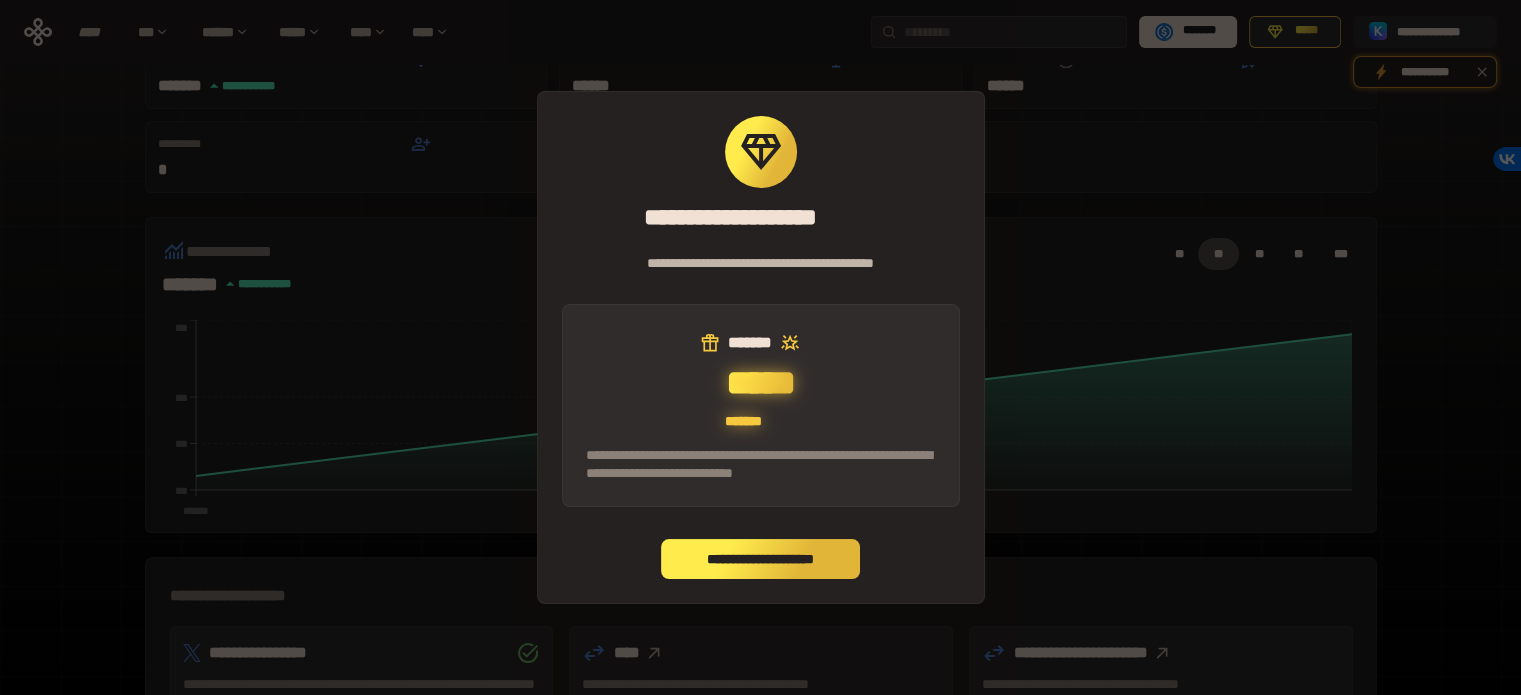 click on "**********" at bounding box center [761, 559] 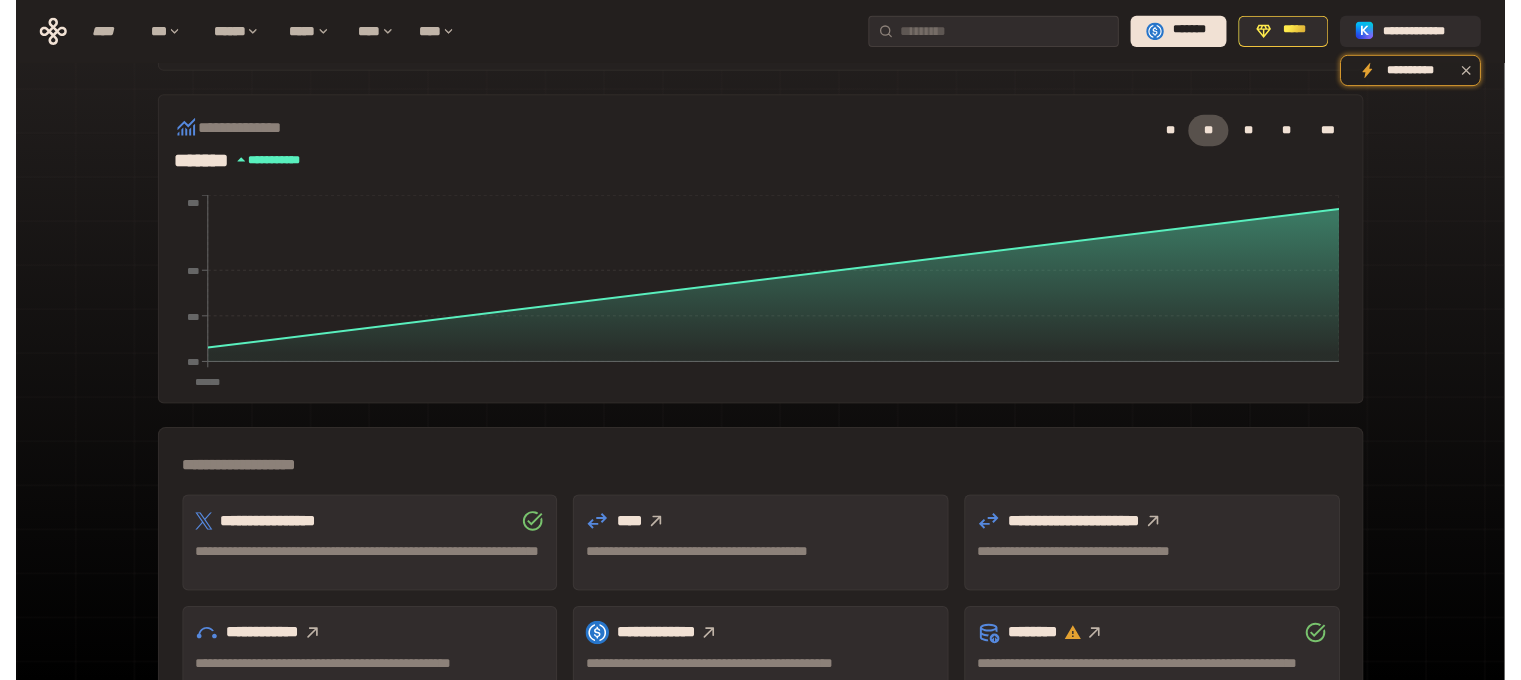 scroll, scrollTop: 0, scrollLeft: 0, axis: both 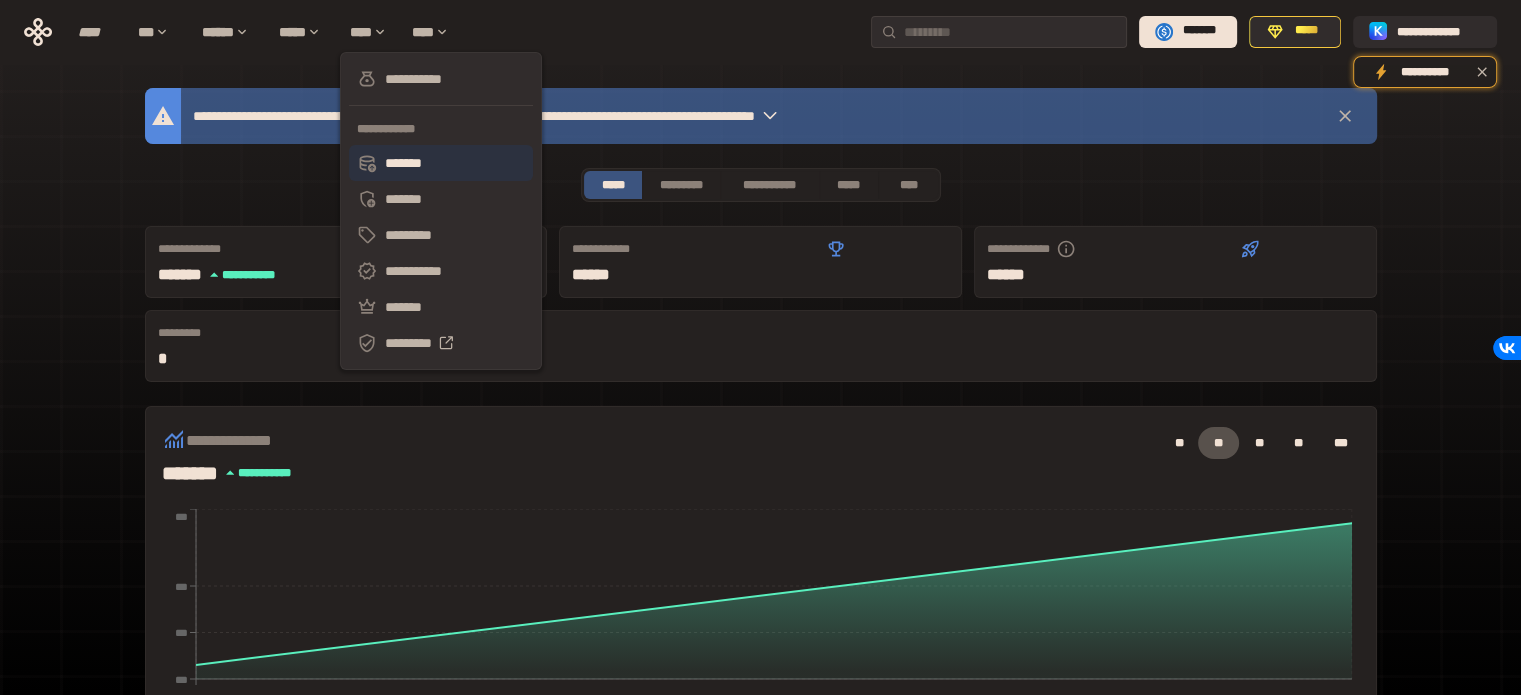 click on "*******" at bounding box center (441, 163) 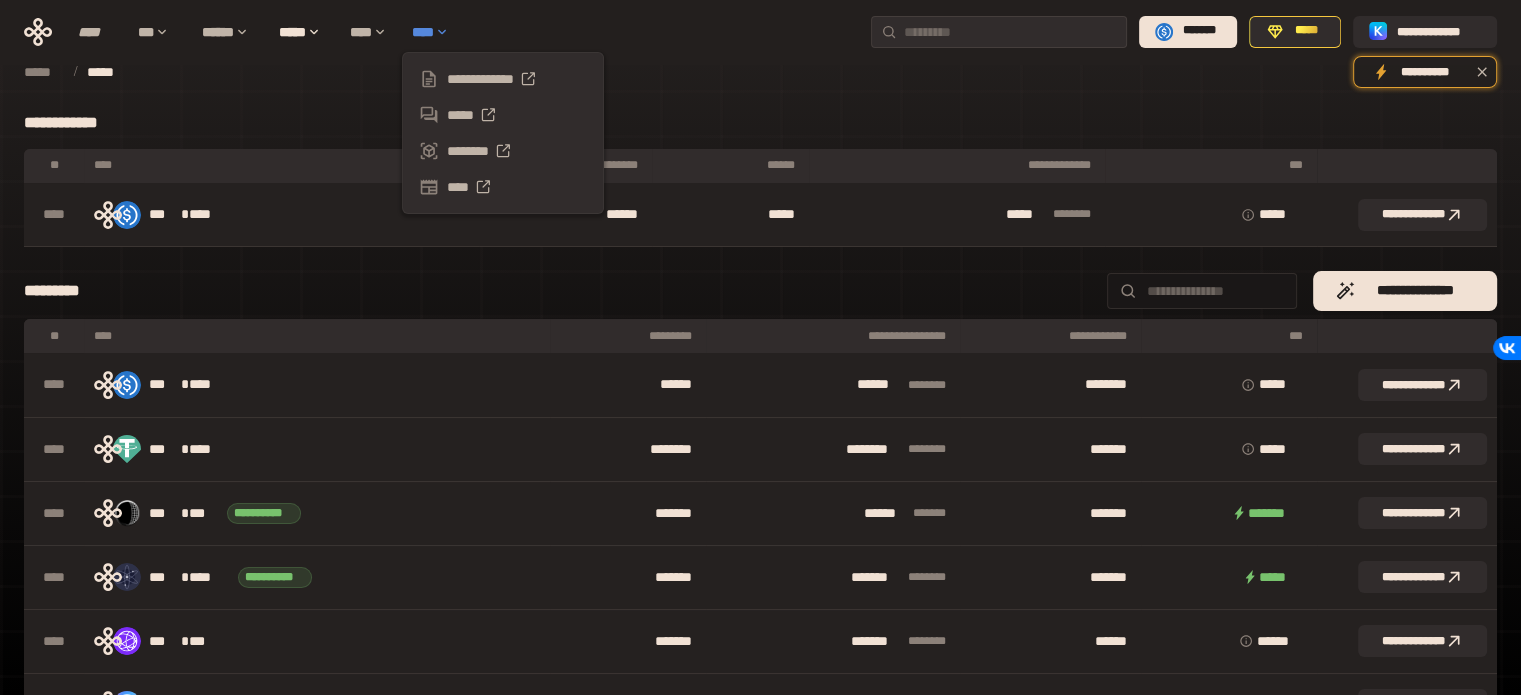 click on "****" at bounding box center (435, 32) 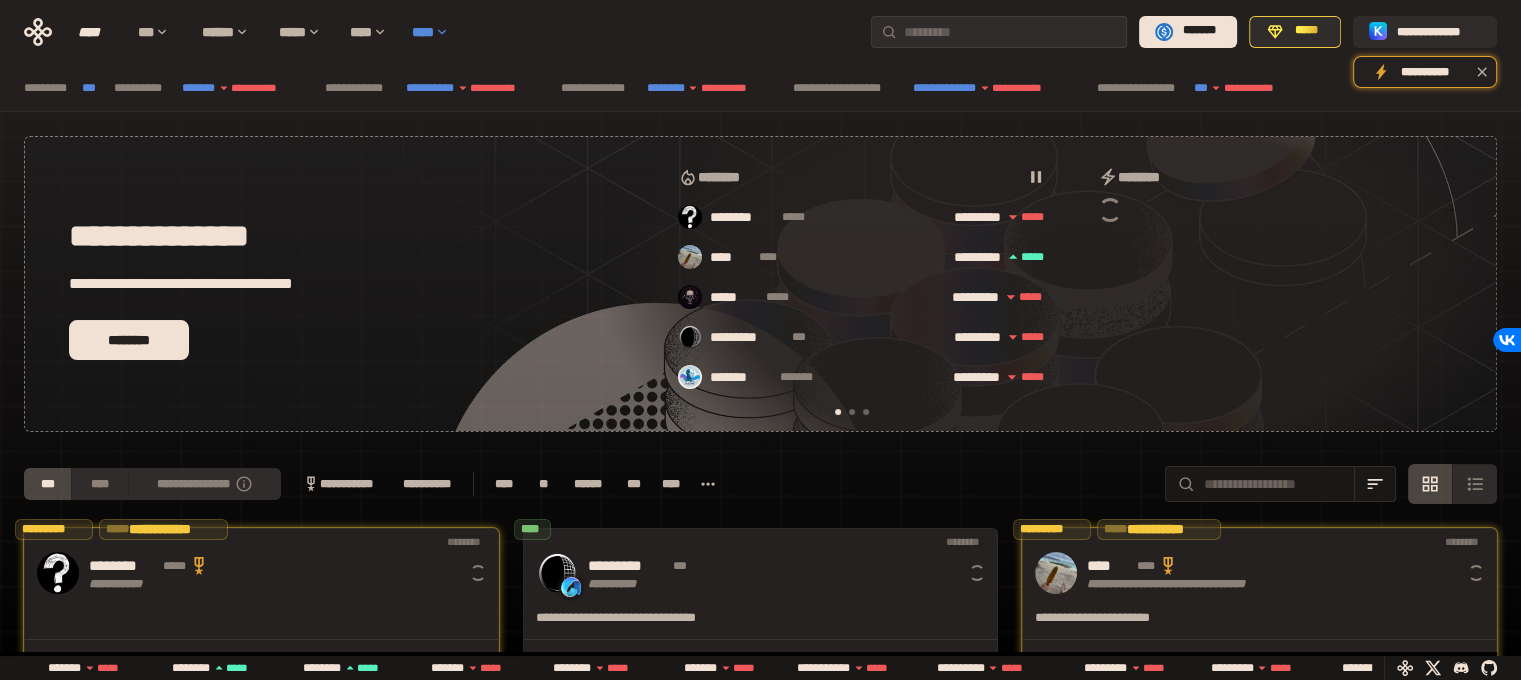 scroll, scrollTop: 0, scrollLeft: 16, axis: horizontal 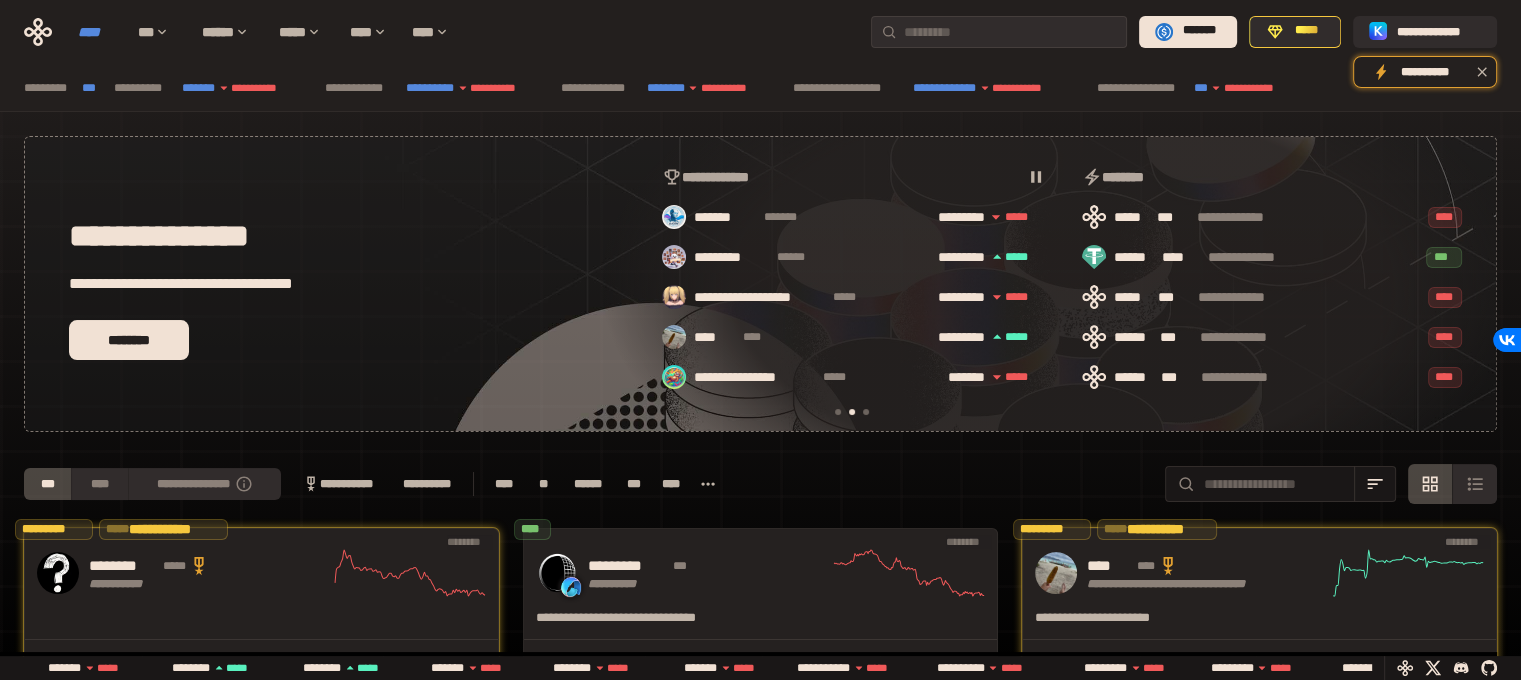 click on "****" at bounding box center [98, 32] 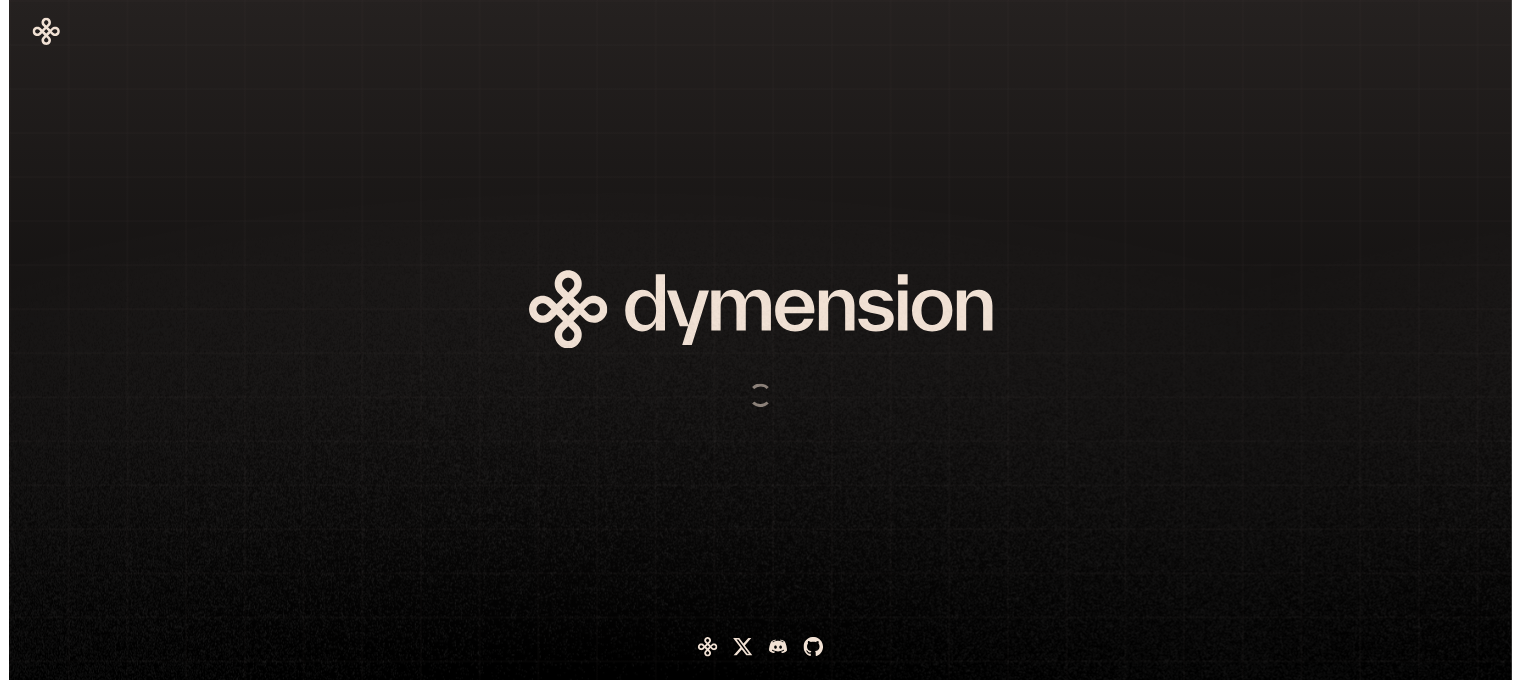 scroll, scrollTop: 0, scrollLeft: 0, axis: both 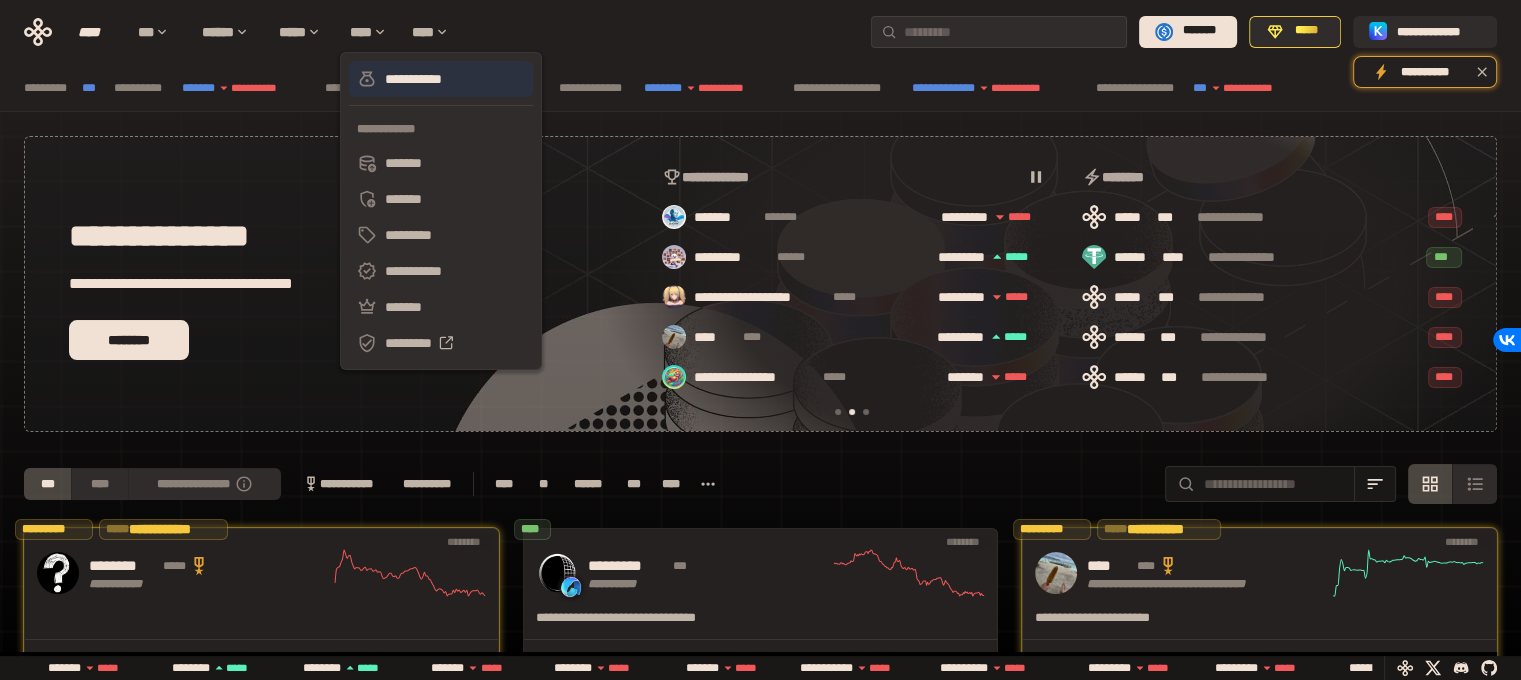 click on "**********" at bounding box center [441, 79] 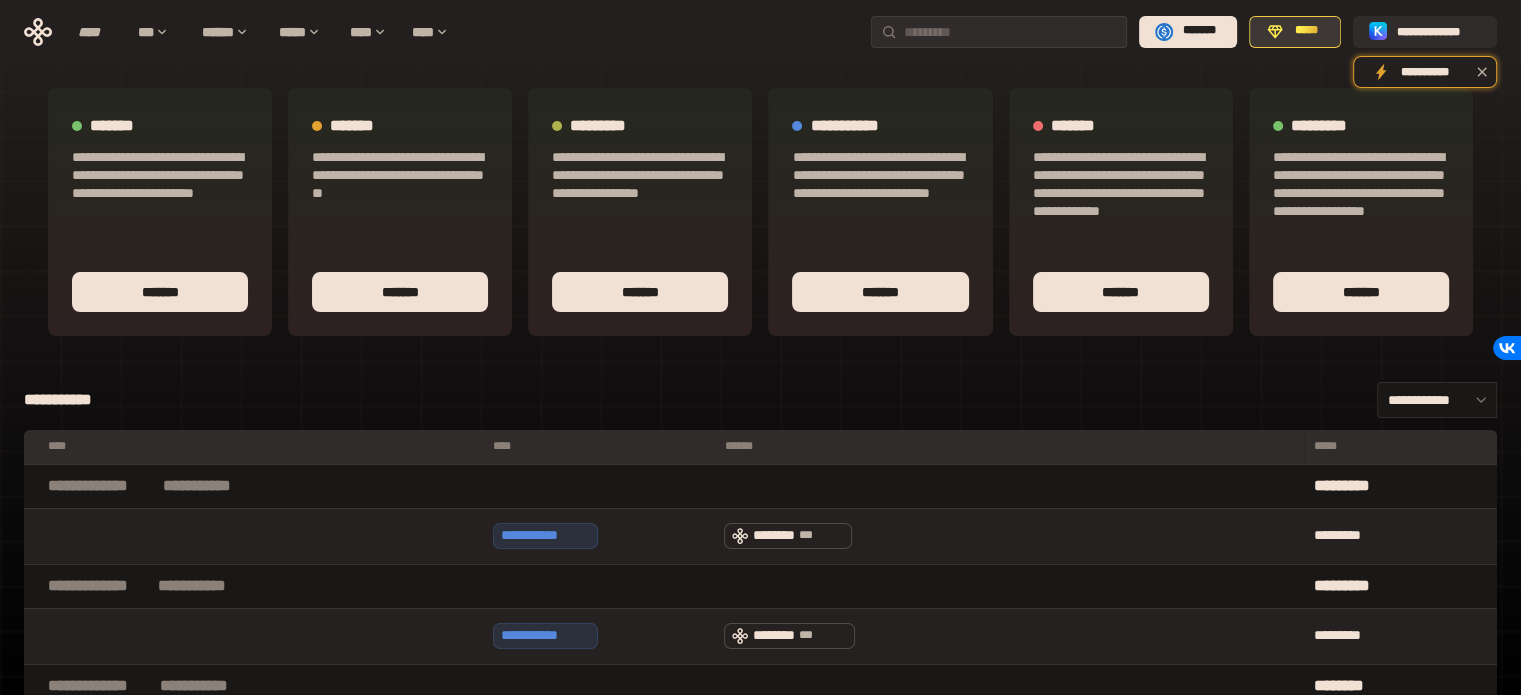 click on "*****" at bounding box center [1306, 31] 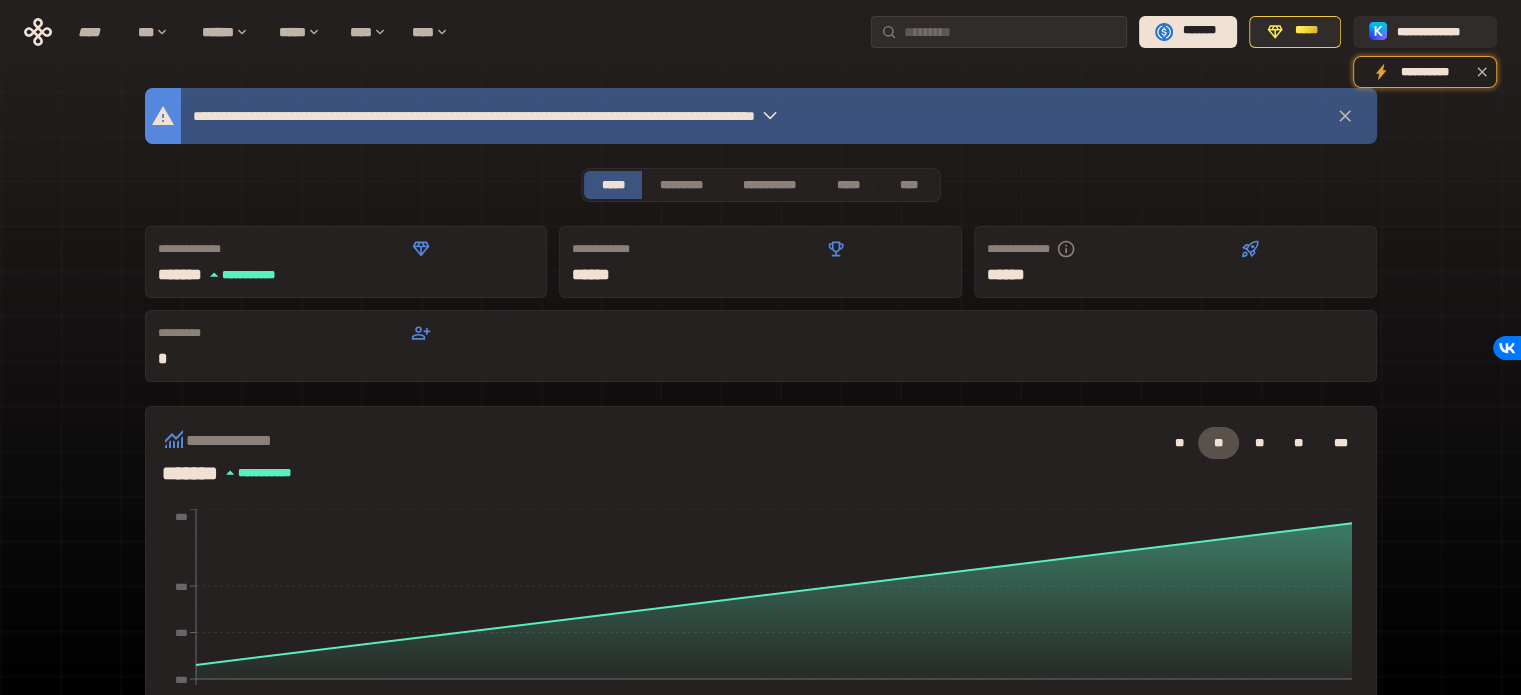 click 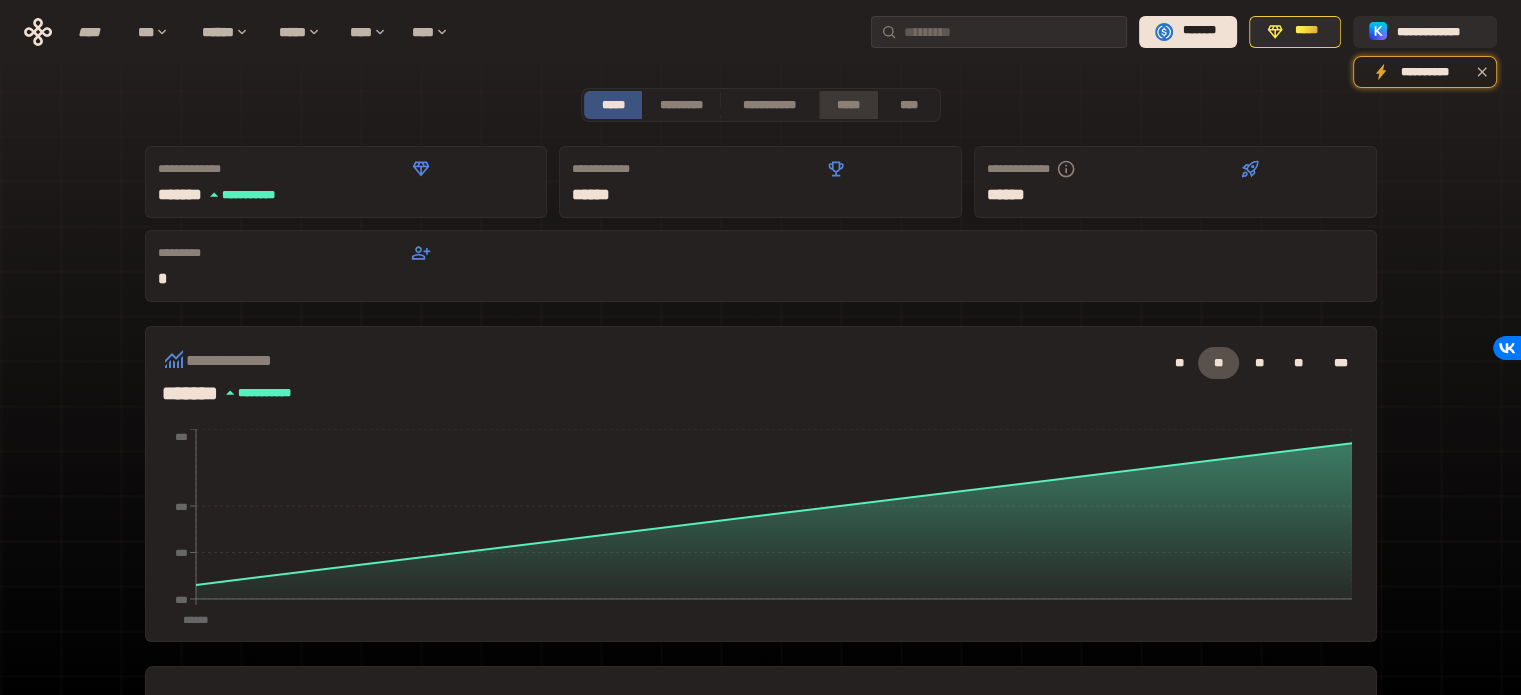 click on "*****" at bounding box center (849, 105) 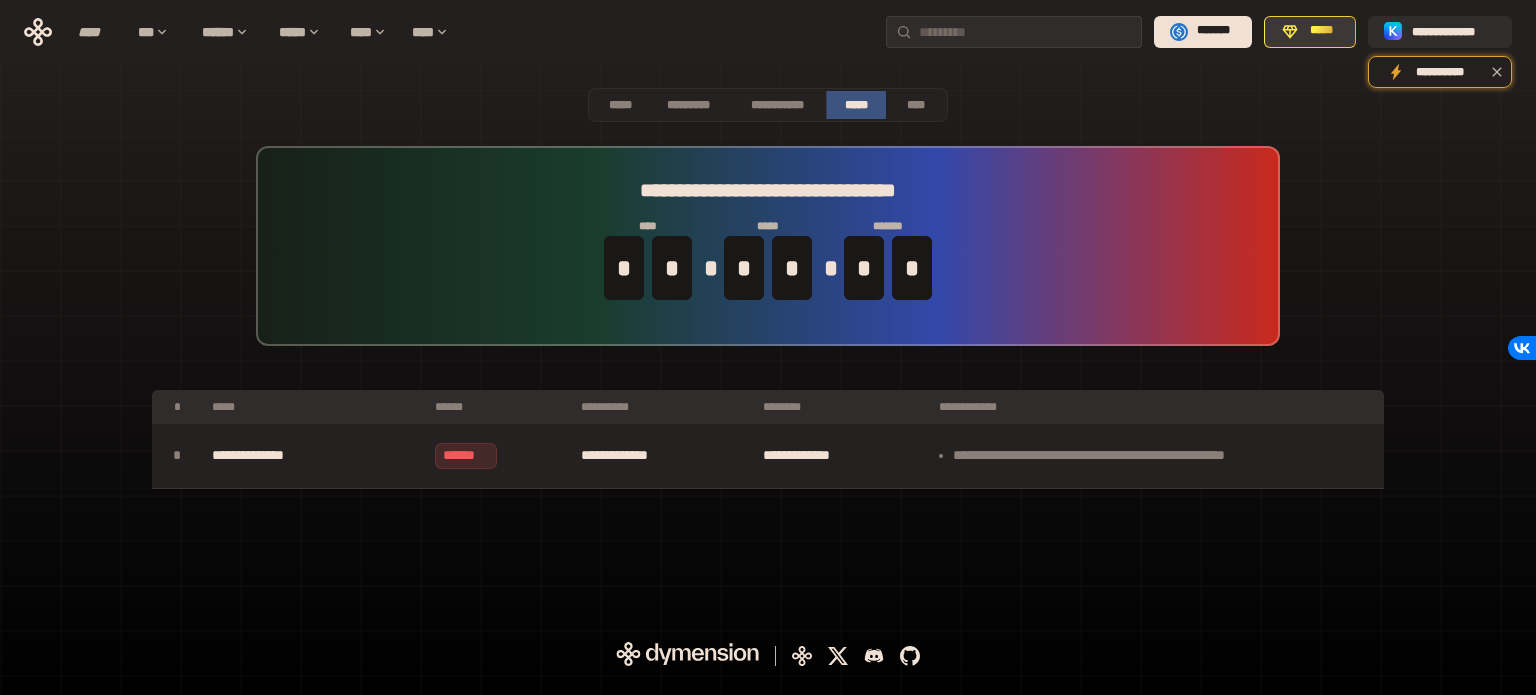 click on "*****" at bounding box center [1321, 31] 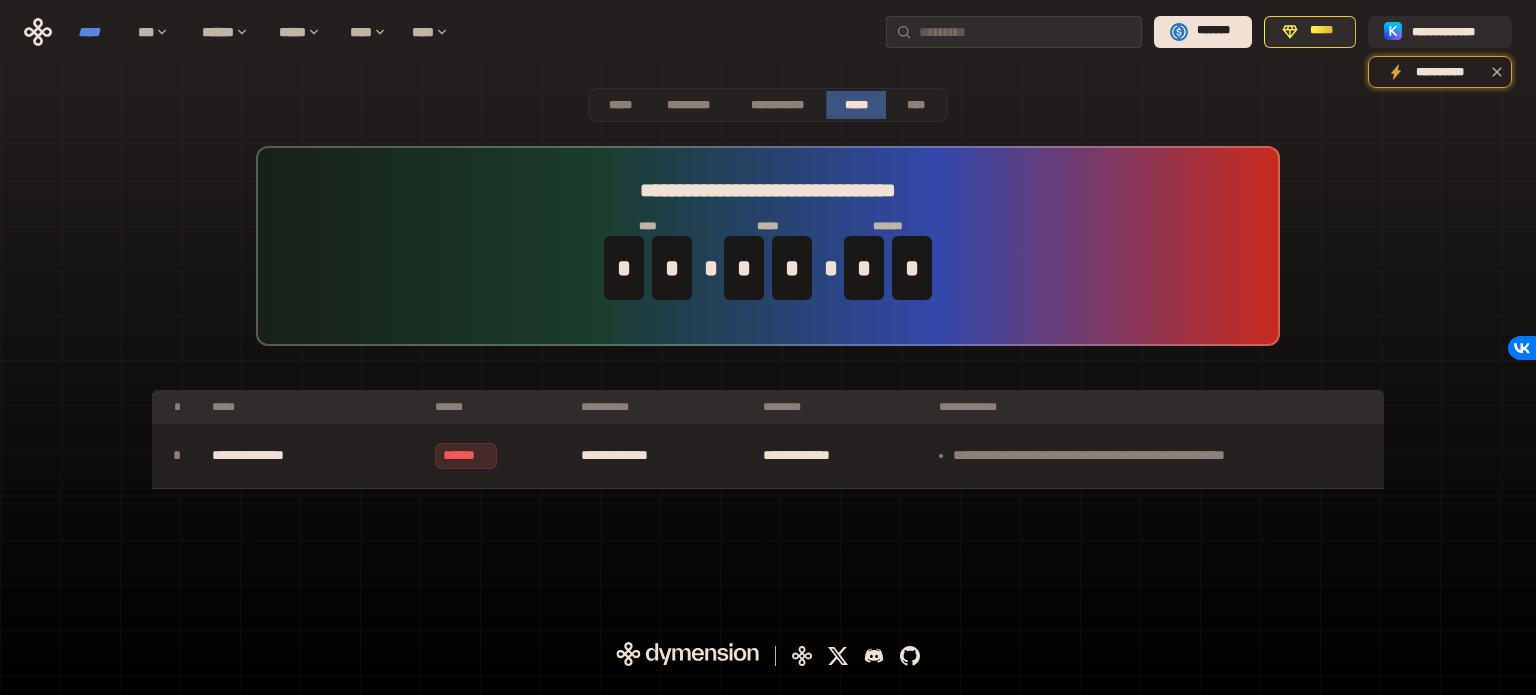click on "****" at bounding box center [98, 32] 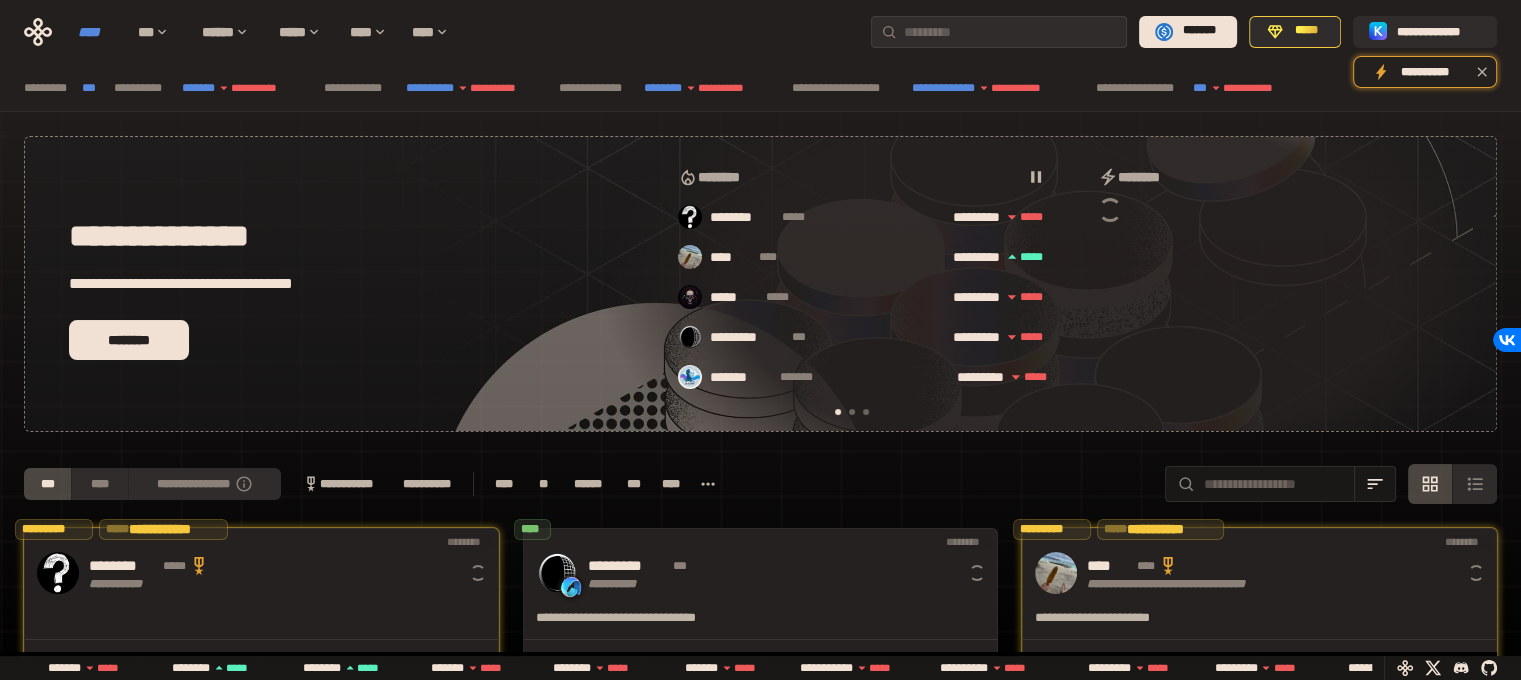 scroll, scrollTop: 0, scrollLeft: 16, axis: horizontal 